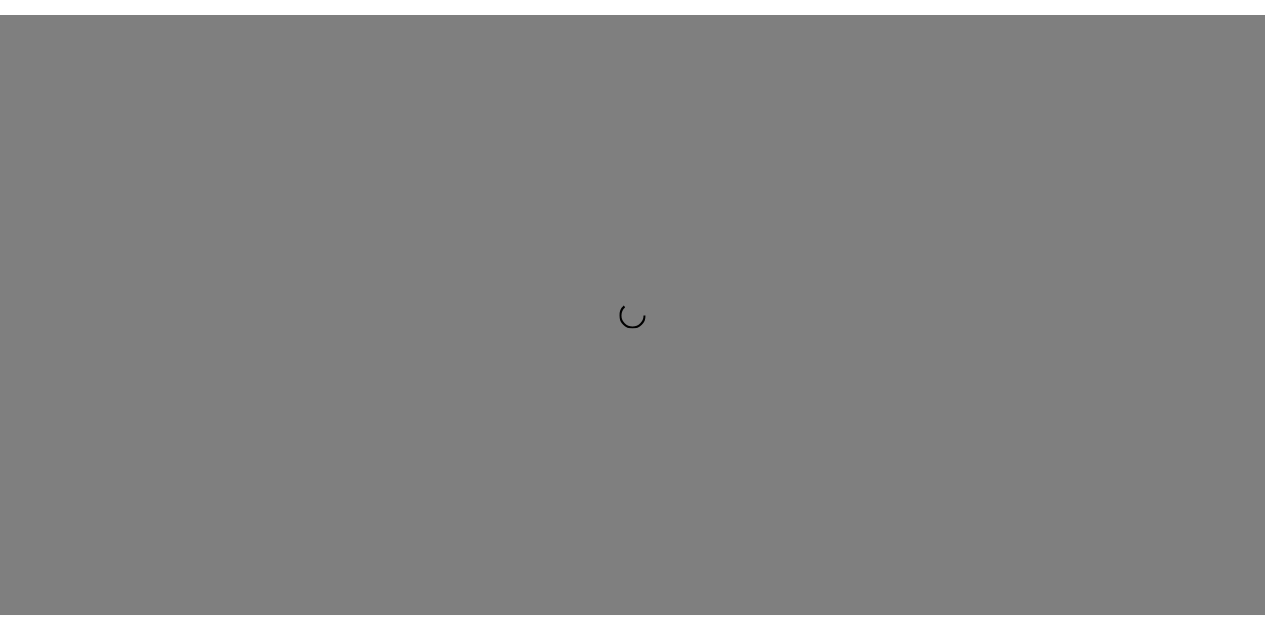 scroll, scrollTop: 0, scrollLeft: 0, axis: both 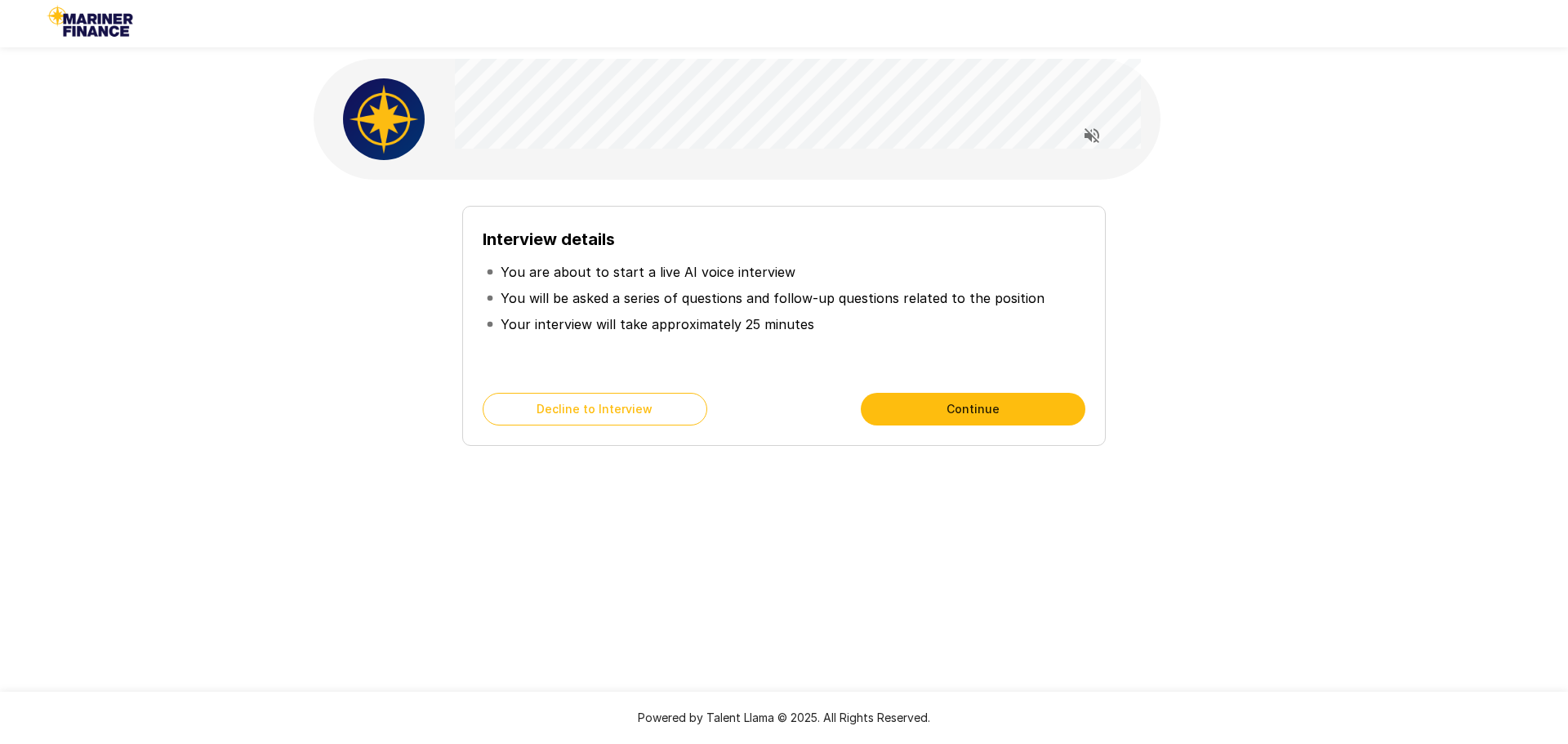 click on "Continue" at bounding box center [973, 409] 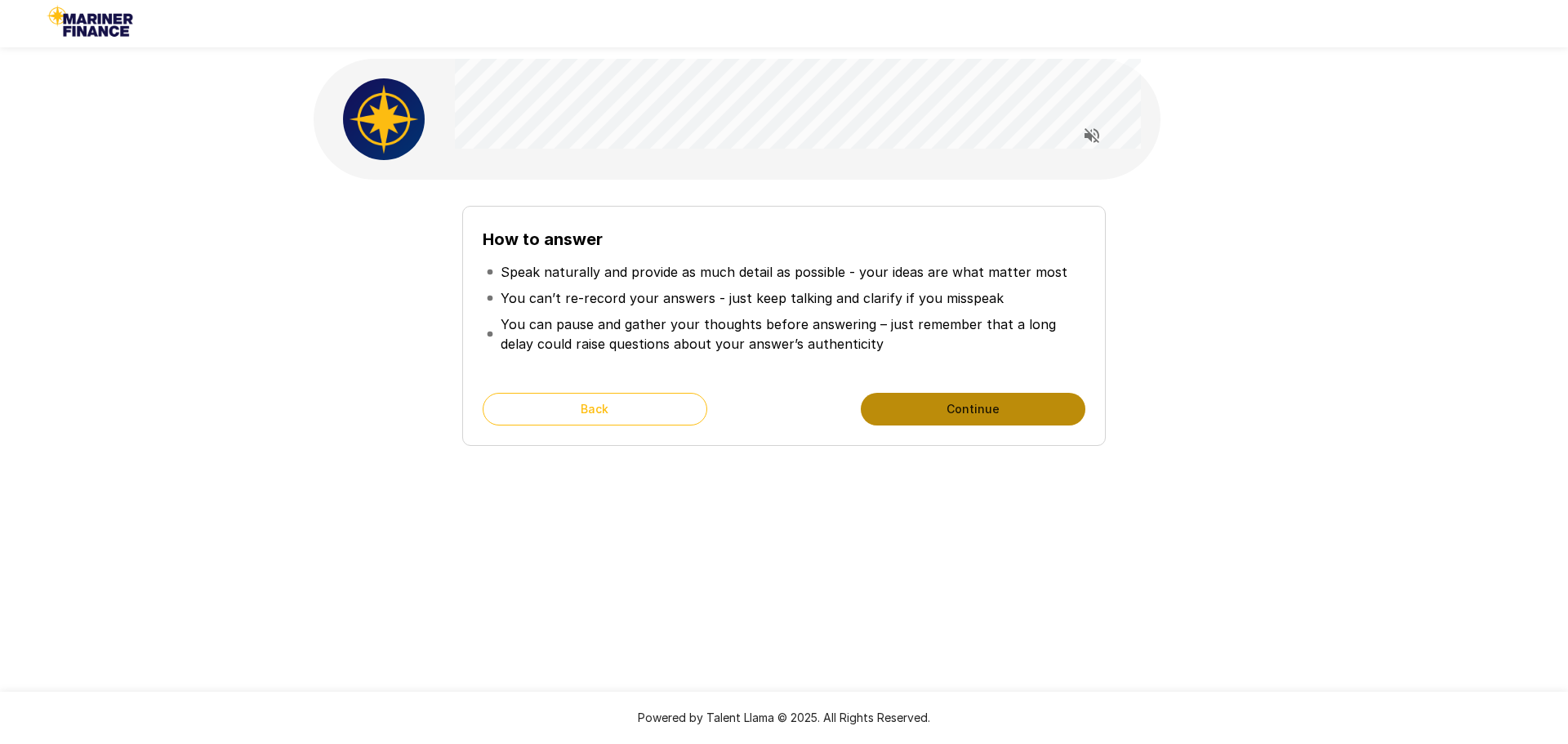 click on "Continue" at bounding box center (973, 409) 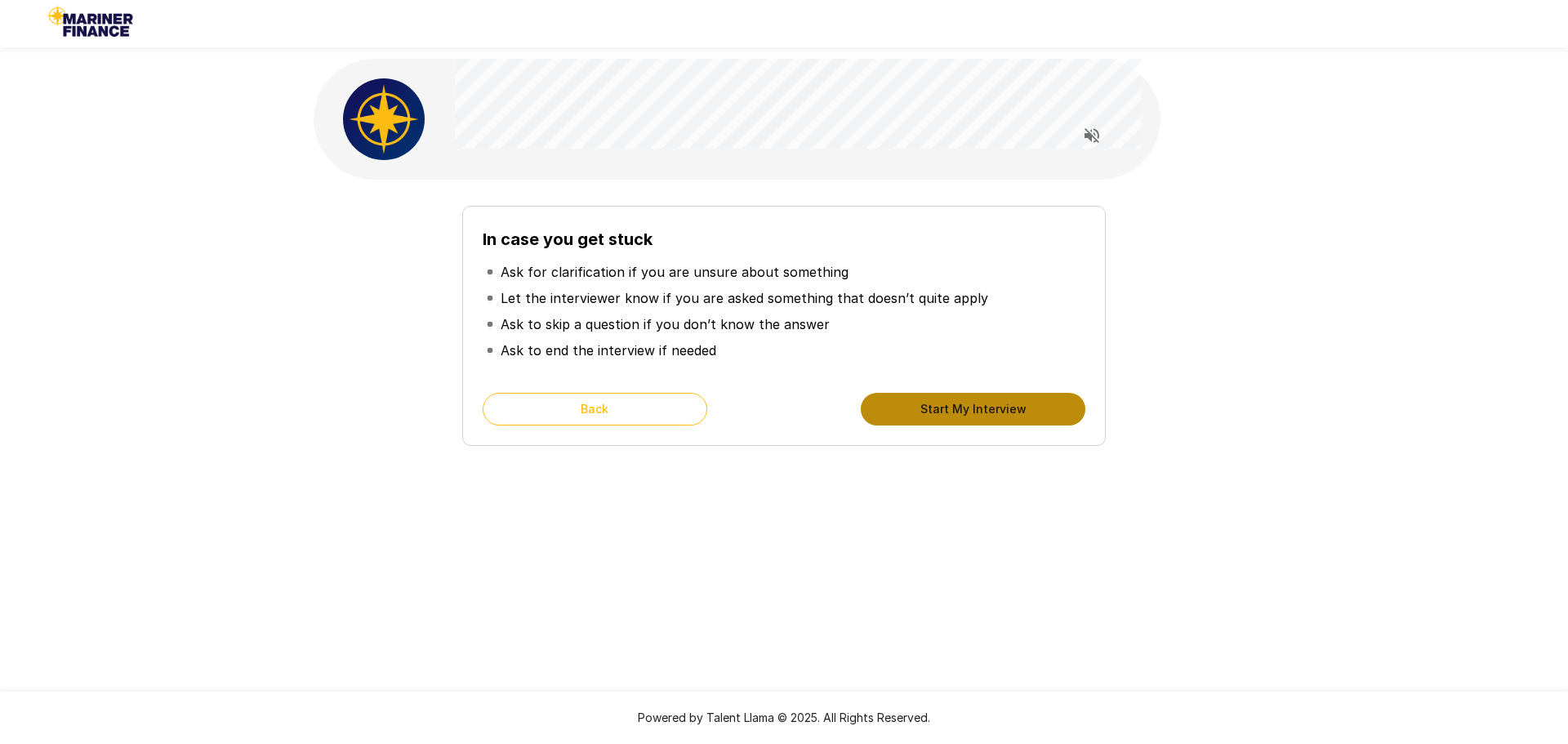 click on "Start My Interview" at bounding box center [973, 409] 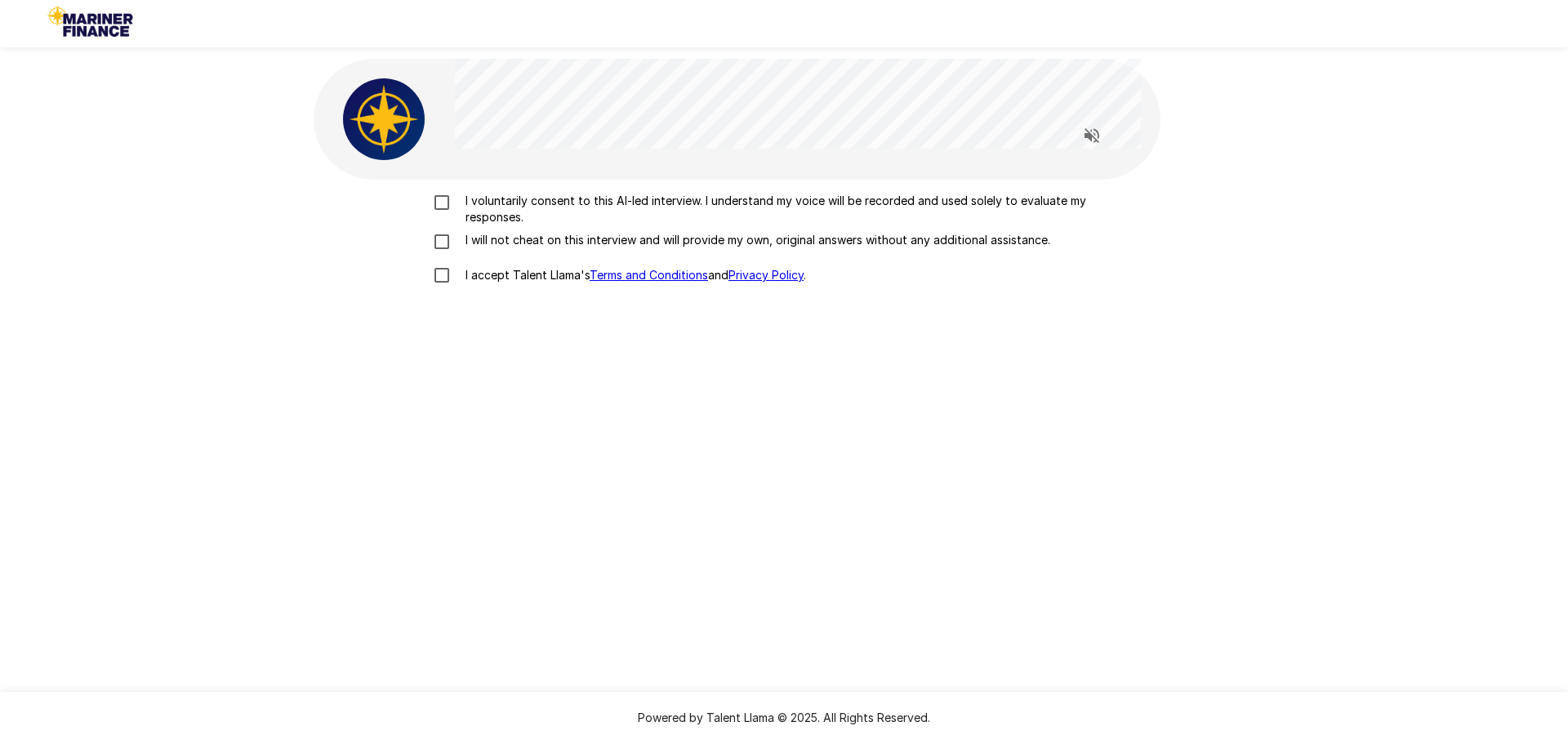 click on "I voluntarily consent to this AI-led interview. I understand my voice will be recorded and used solely to evaluate my responses." at bounding box center (801, 209) 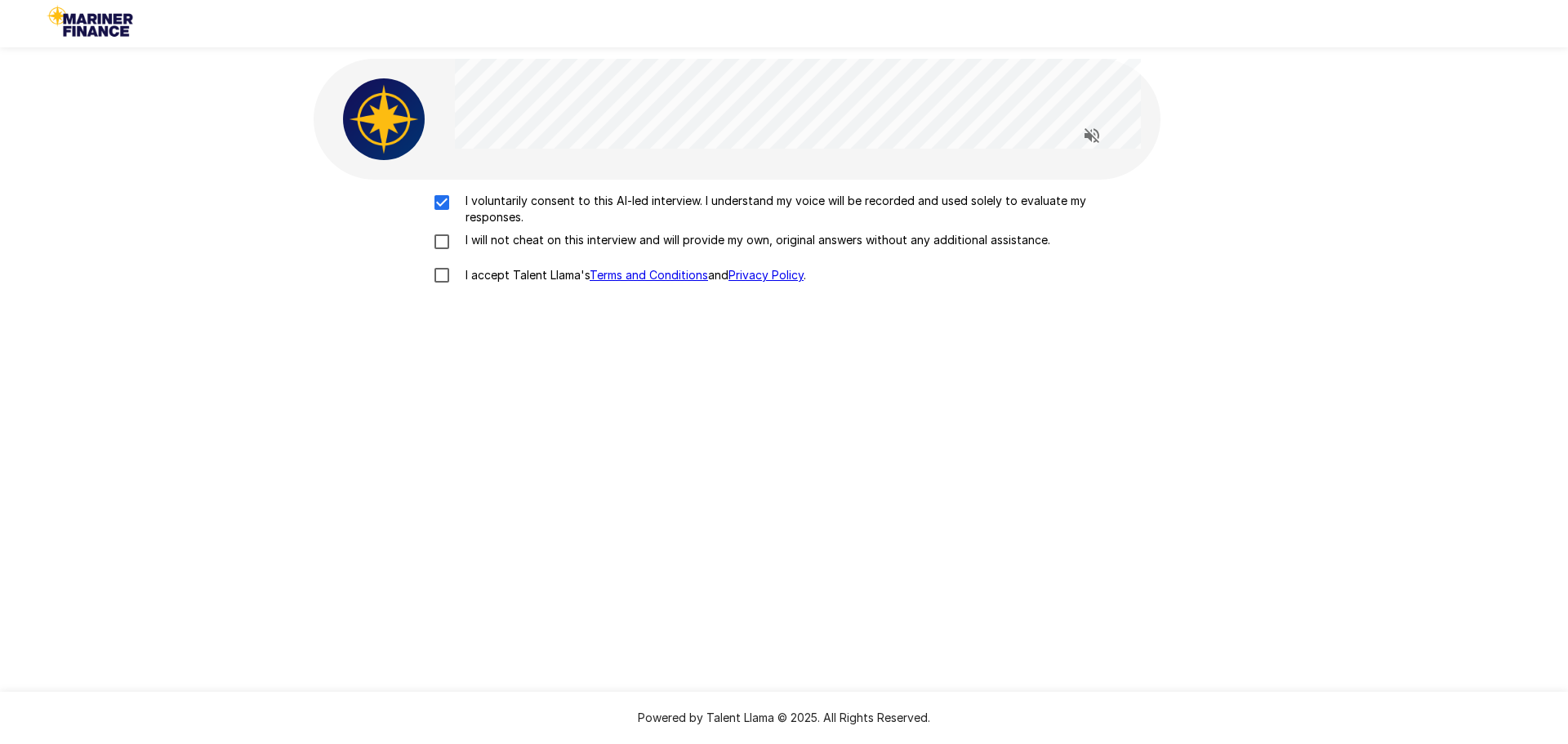 click on "I will not cheat on this interview and will provide my own, original answers without any additional assistance." at bounding box center [755, 240] 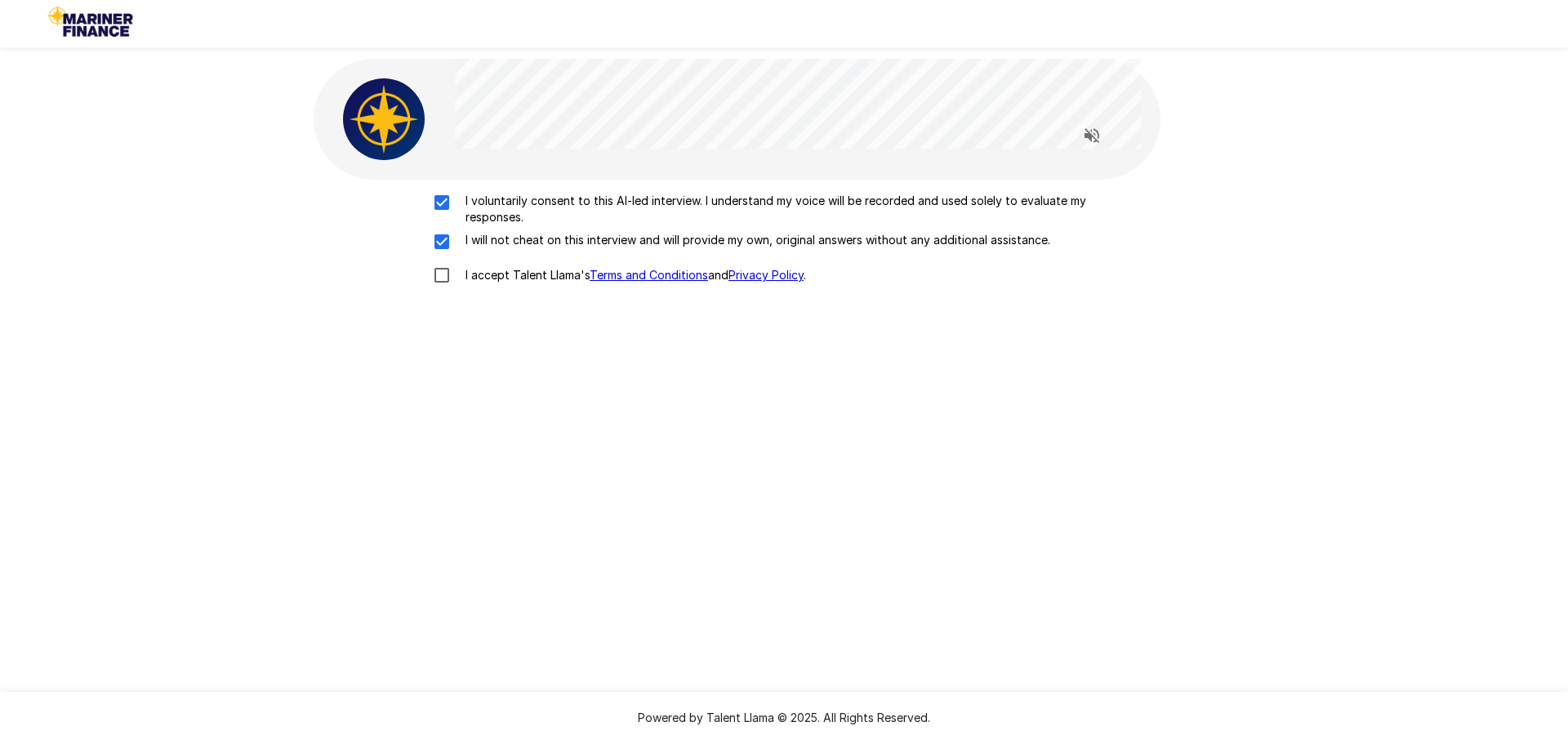 click on "I accept Talent Llama's  Terms and Conditions  and  Privacy Policy ." at bounding box center [632, 275] 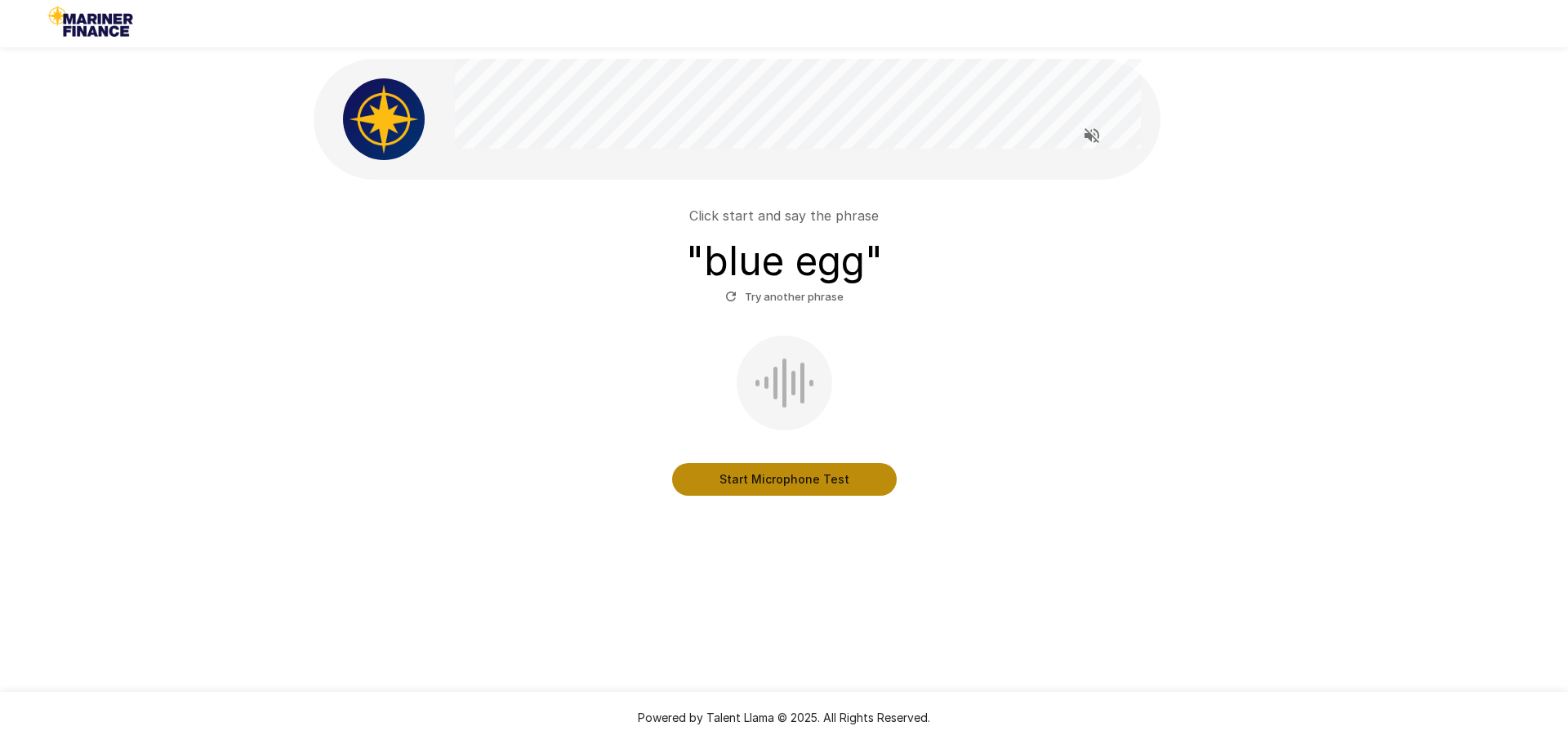 click on "Start Microphone Test" at bounding box center [784, 479] 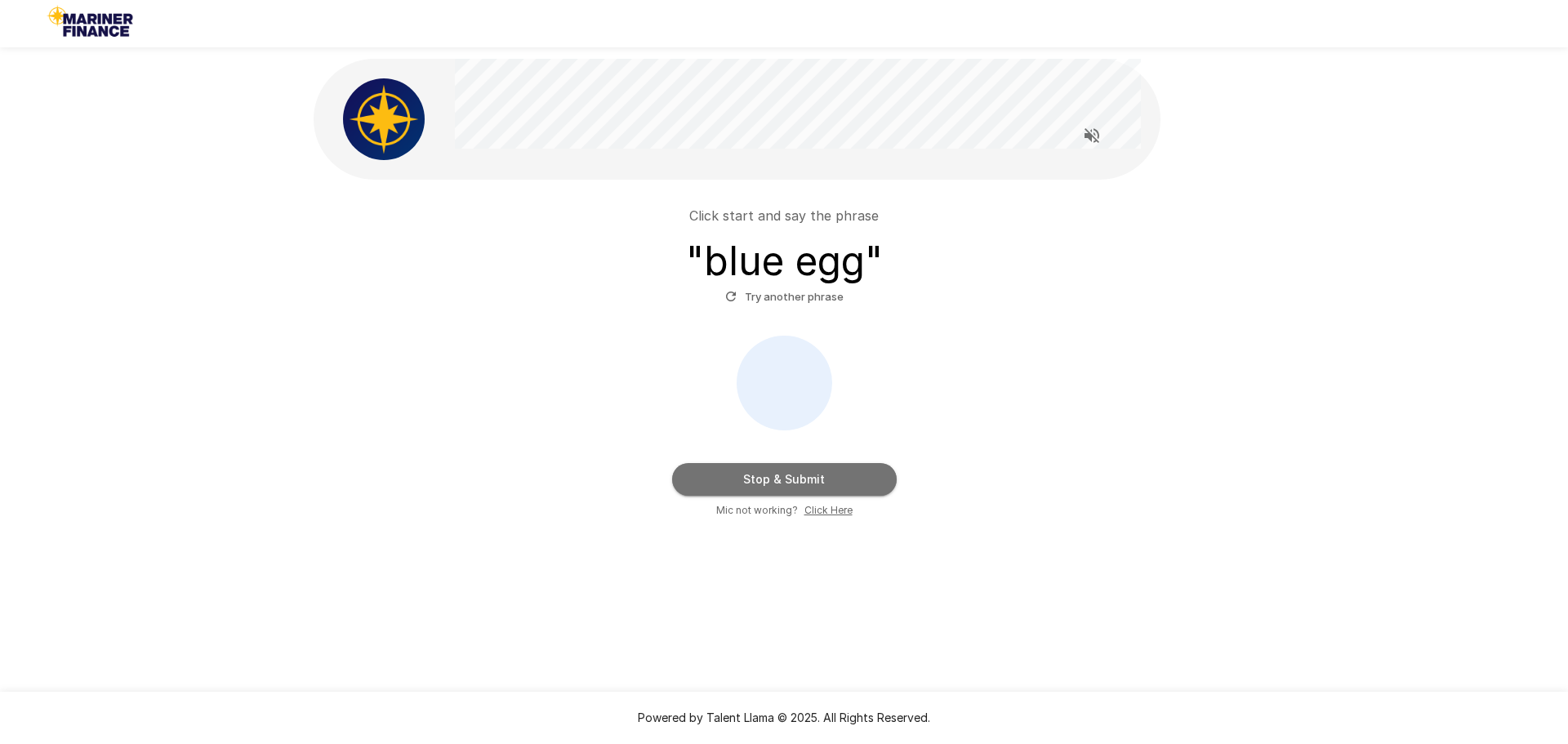 click on "Stop & Submit" at bounding box center [784, 479] 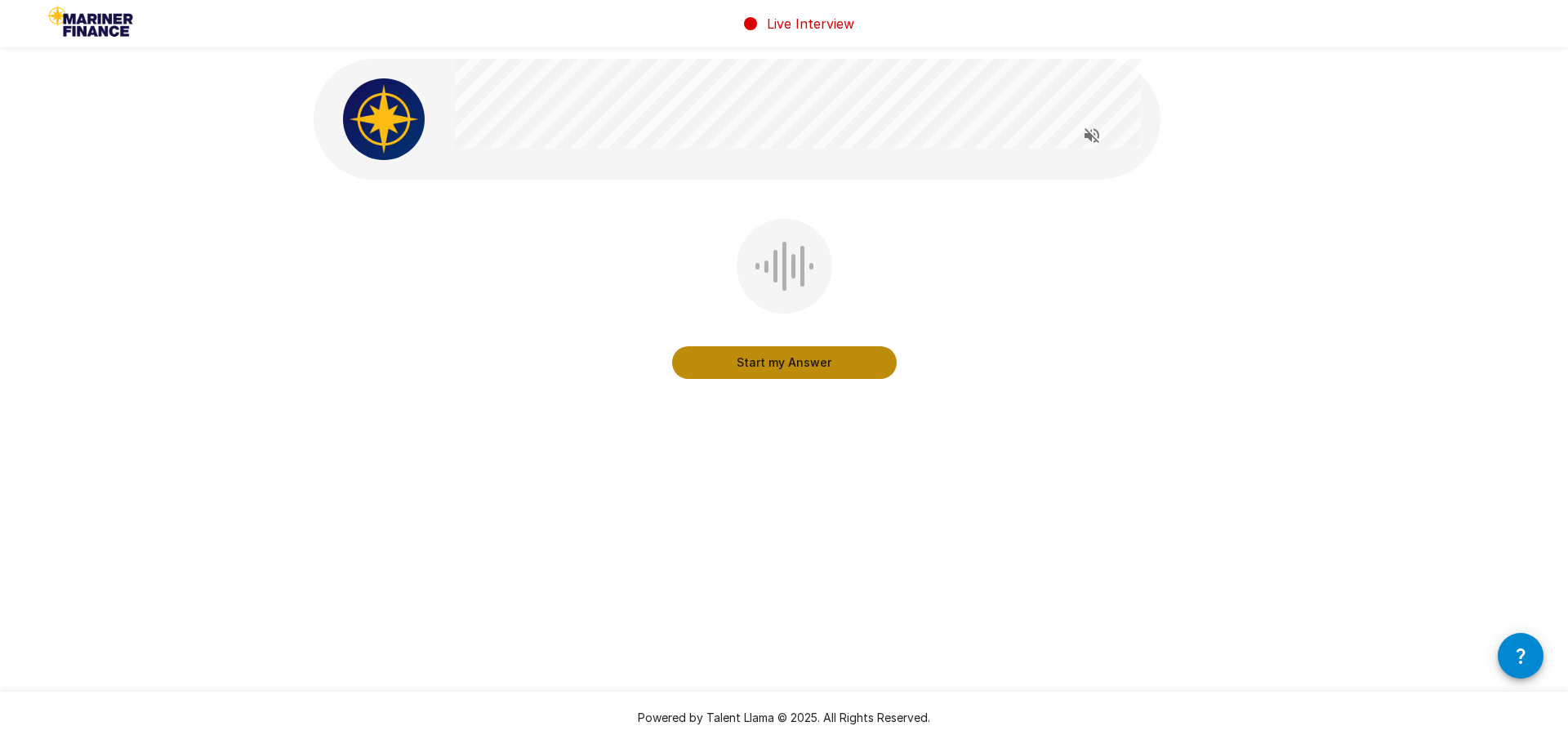 click on "Start my Answer" at bounding box center [784, 363] 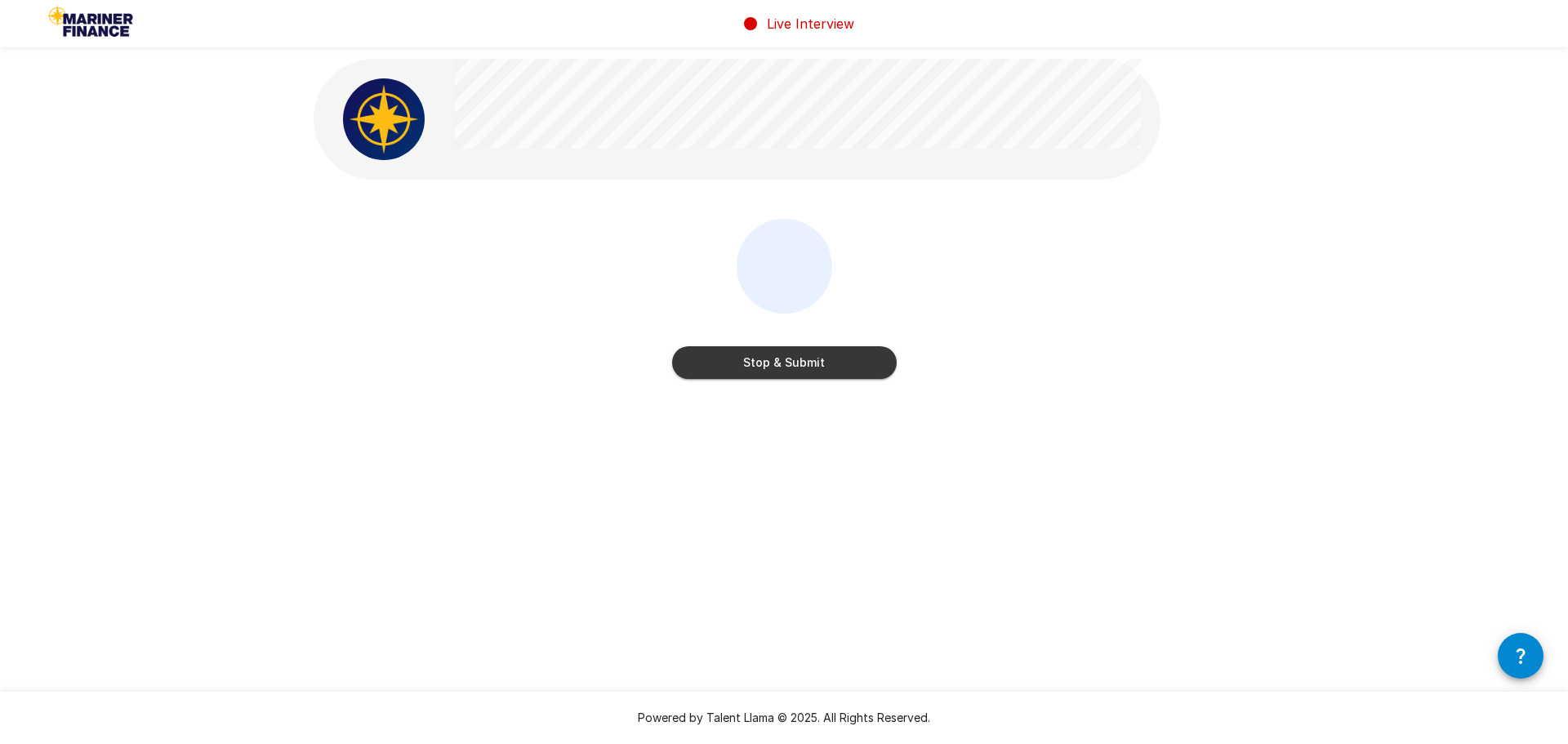 click on "Stop & Submit" at bounding box center [784, 363] 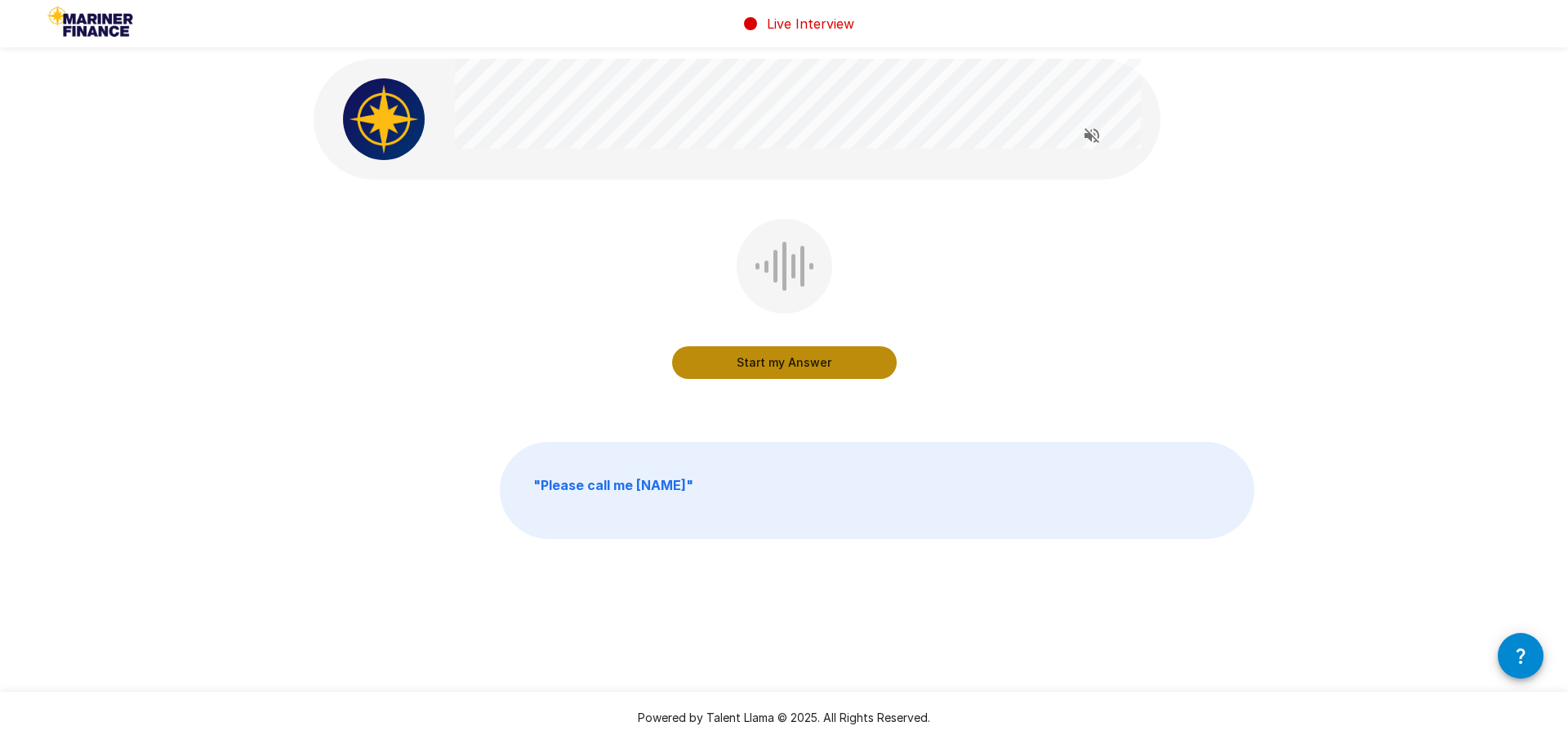 click on "Start my Answer" at bounding box center [784, 363] 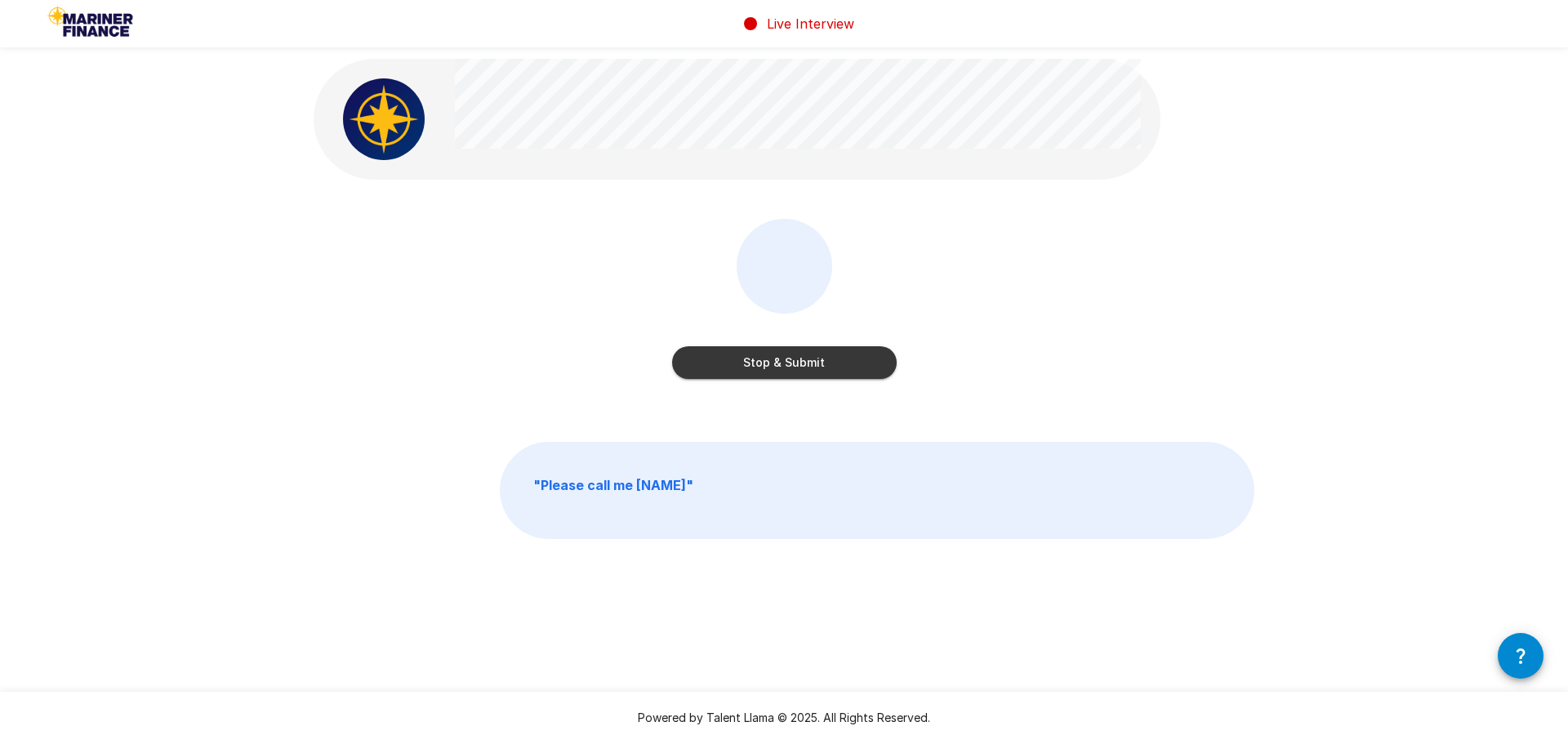 click on "Stop & Submit" at bounding box center (784, 363) 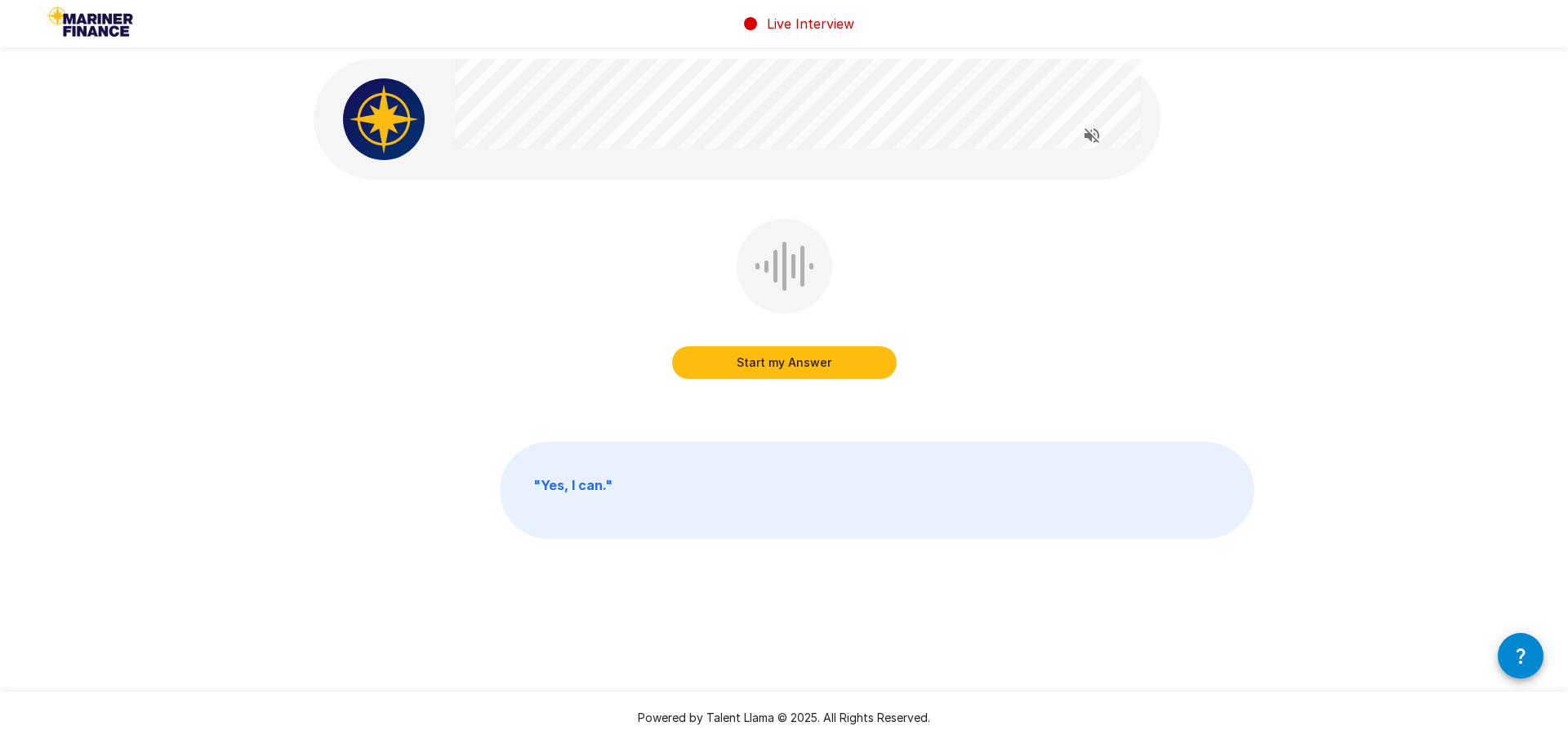 click on "Start my Answer" at bounding box center (784, 363) 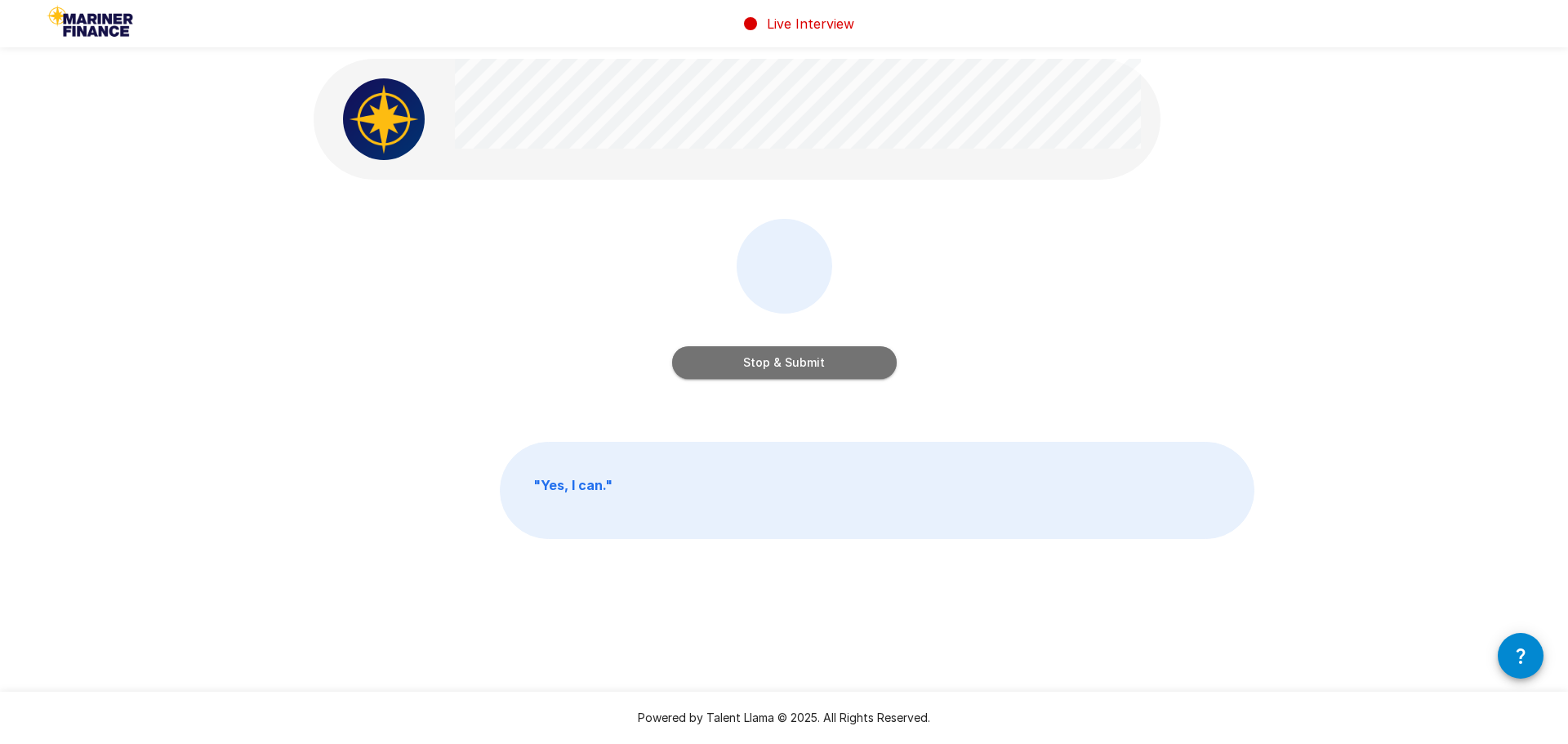 click on "Stop & Submit" at bounding box center [784, 363] 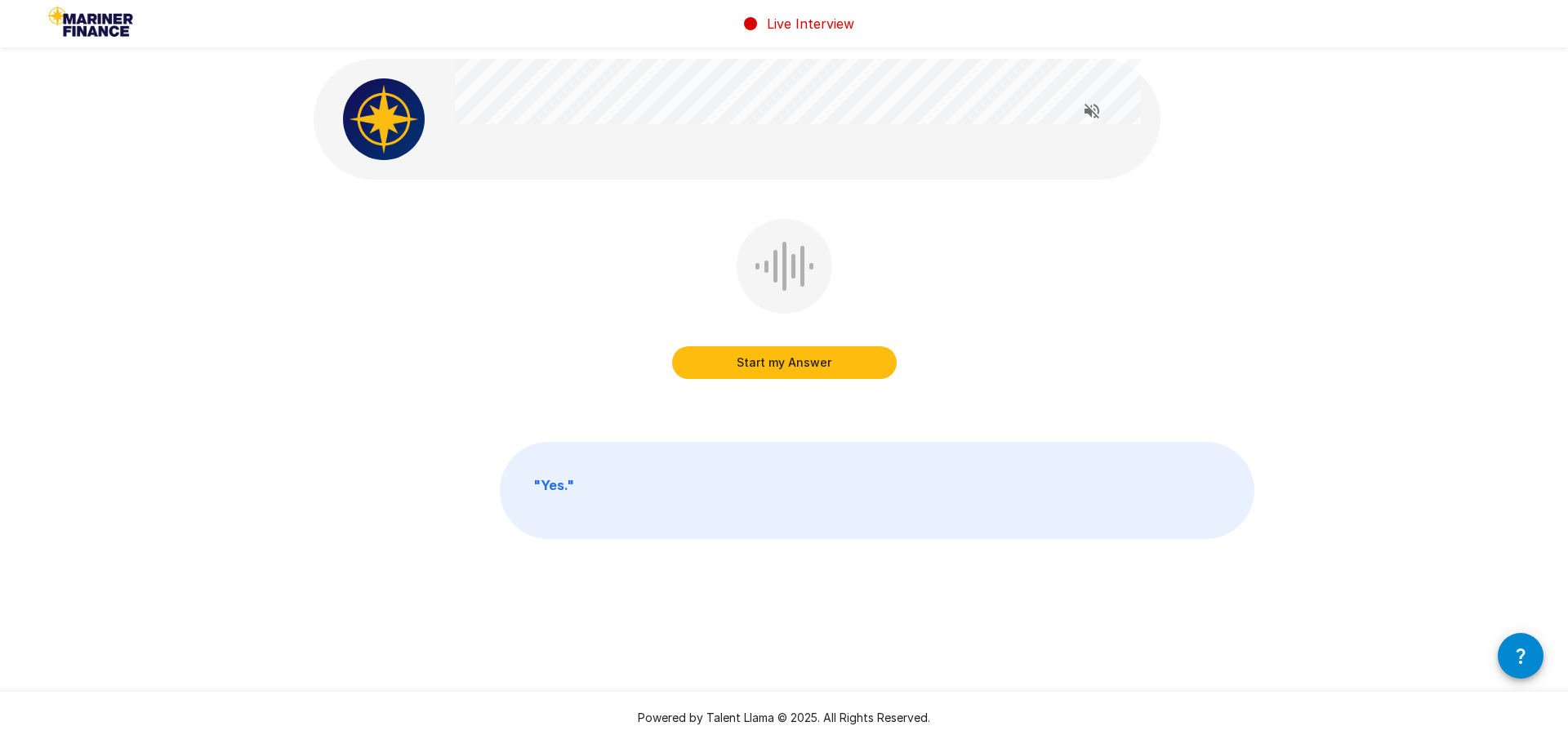 click on "Start my Answer" at bounding box center (784, 363) 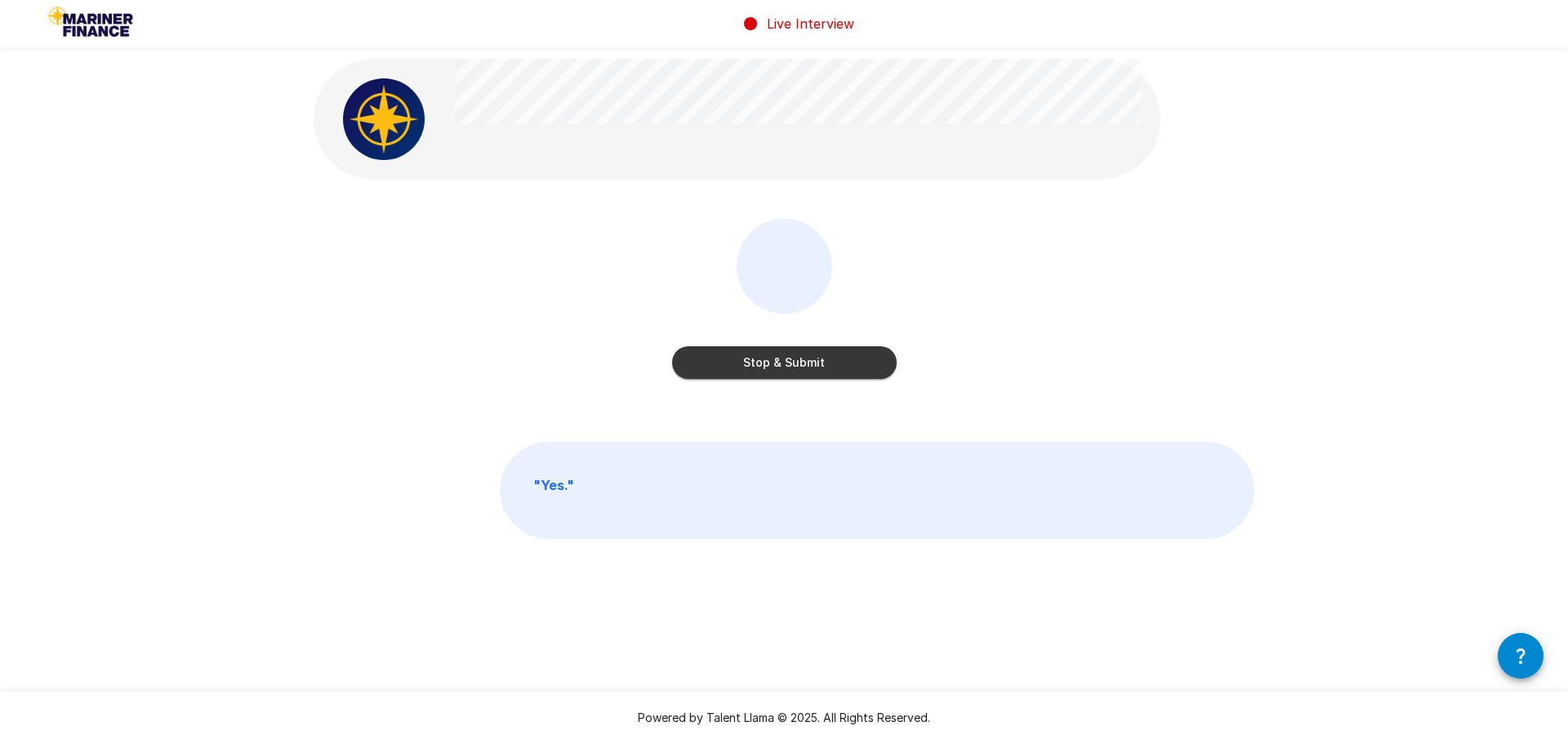 click on "Stop & Submit" at bounding box center [784, 363] 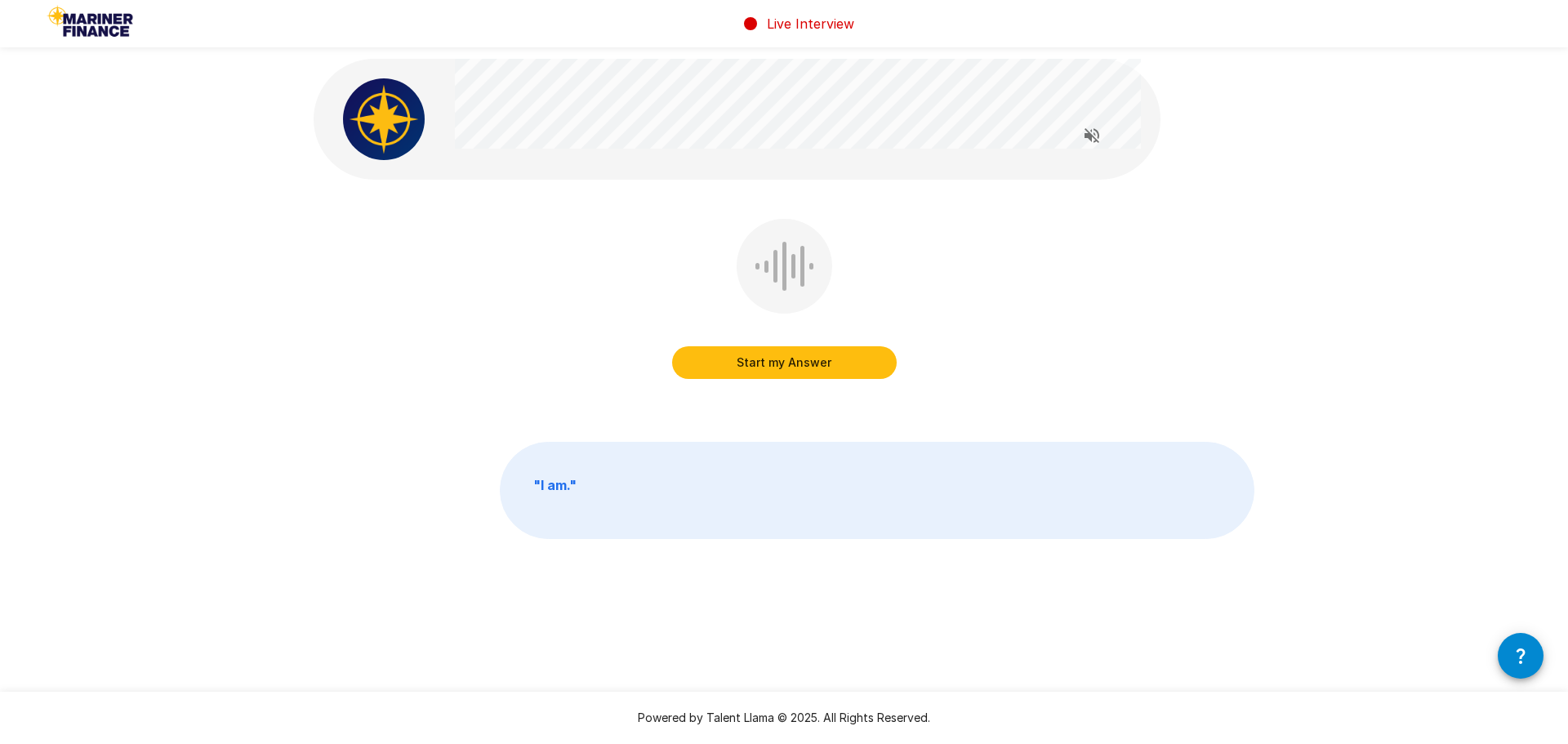 click on "Start my Answer" at bounding box center (784, 363) 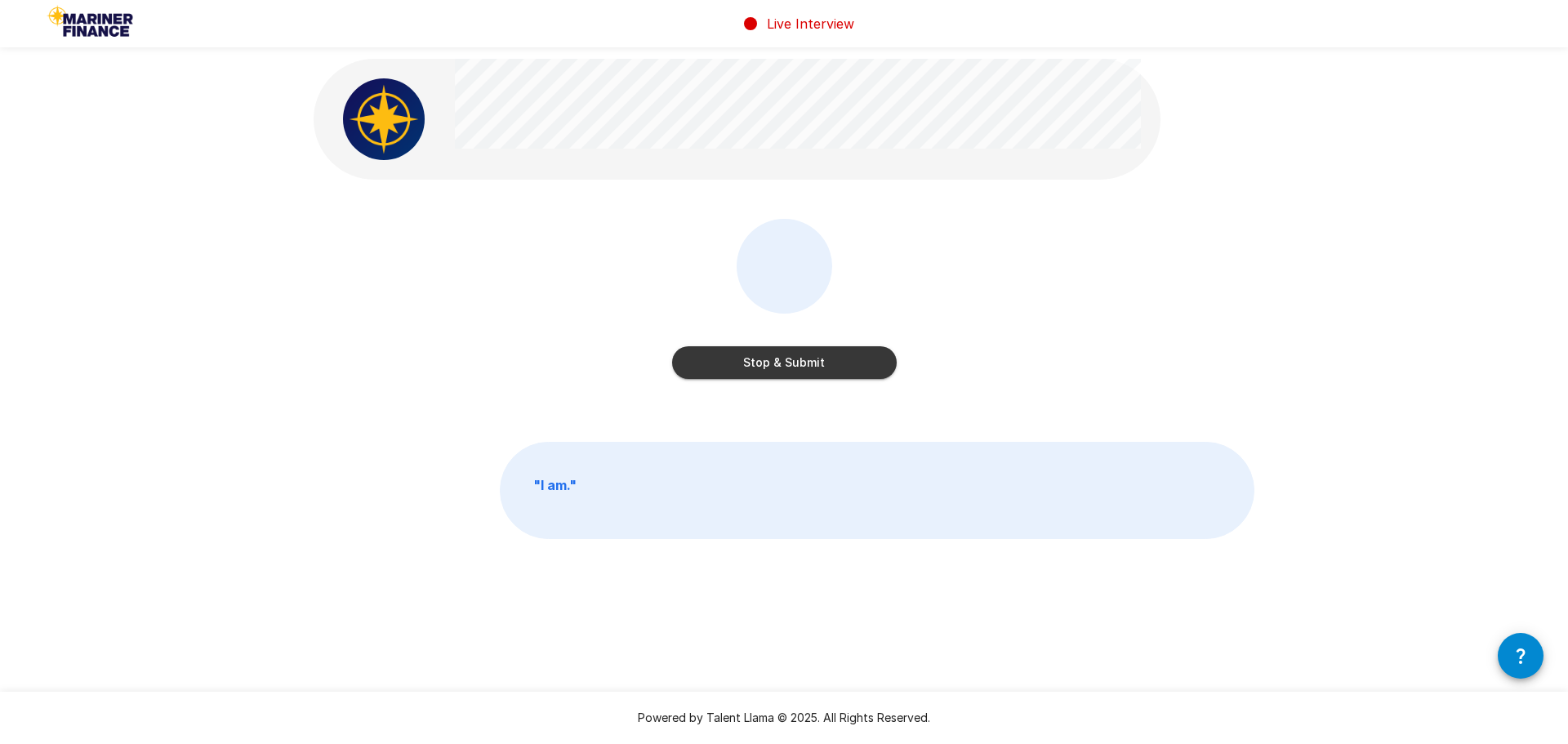 click on "Stop & Submit" at bounding box center (784, 363) 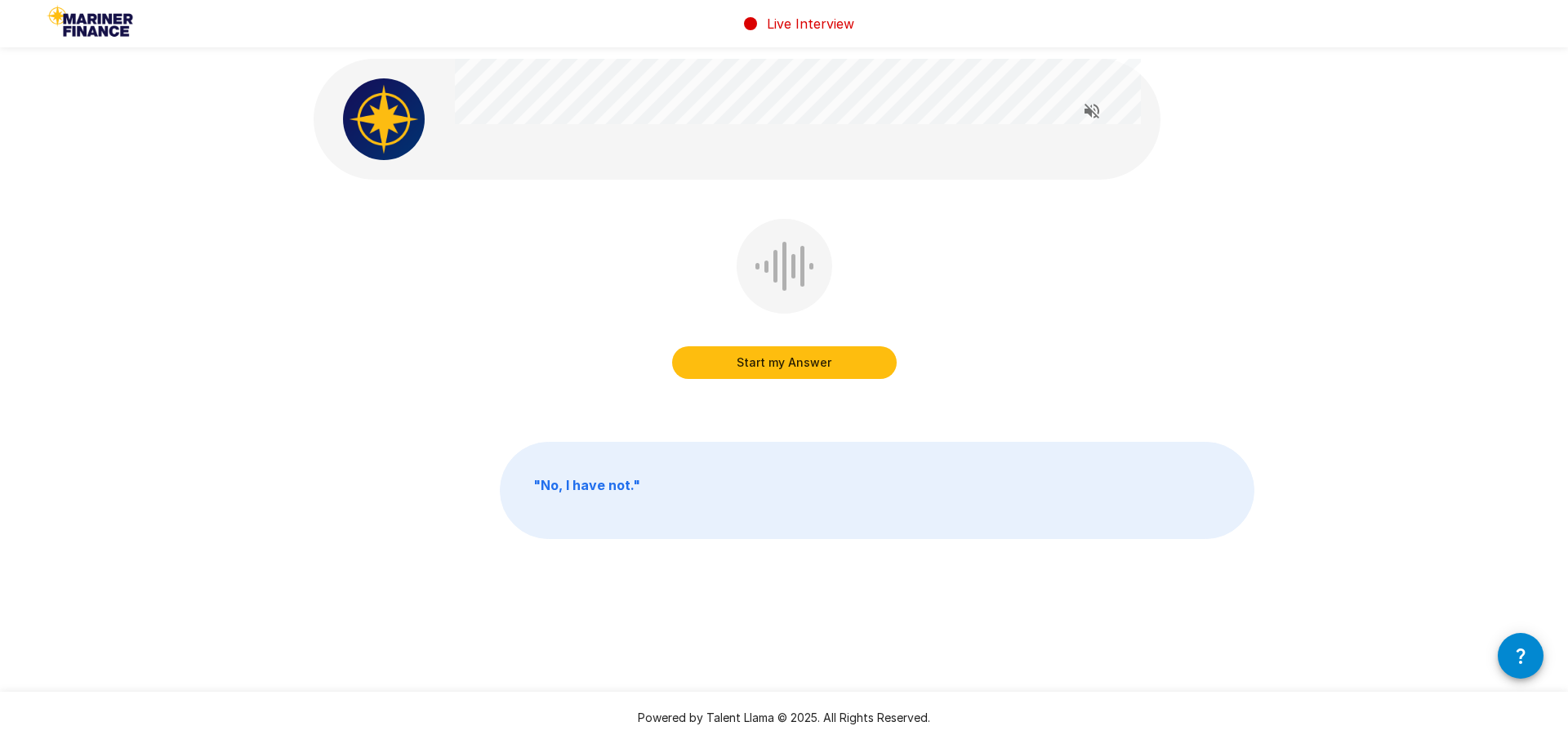 click on "Start my Answer" at bounding box center [784, 363] 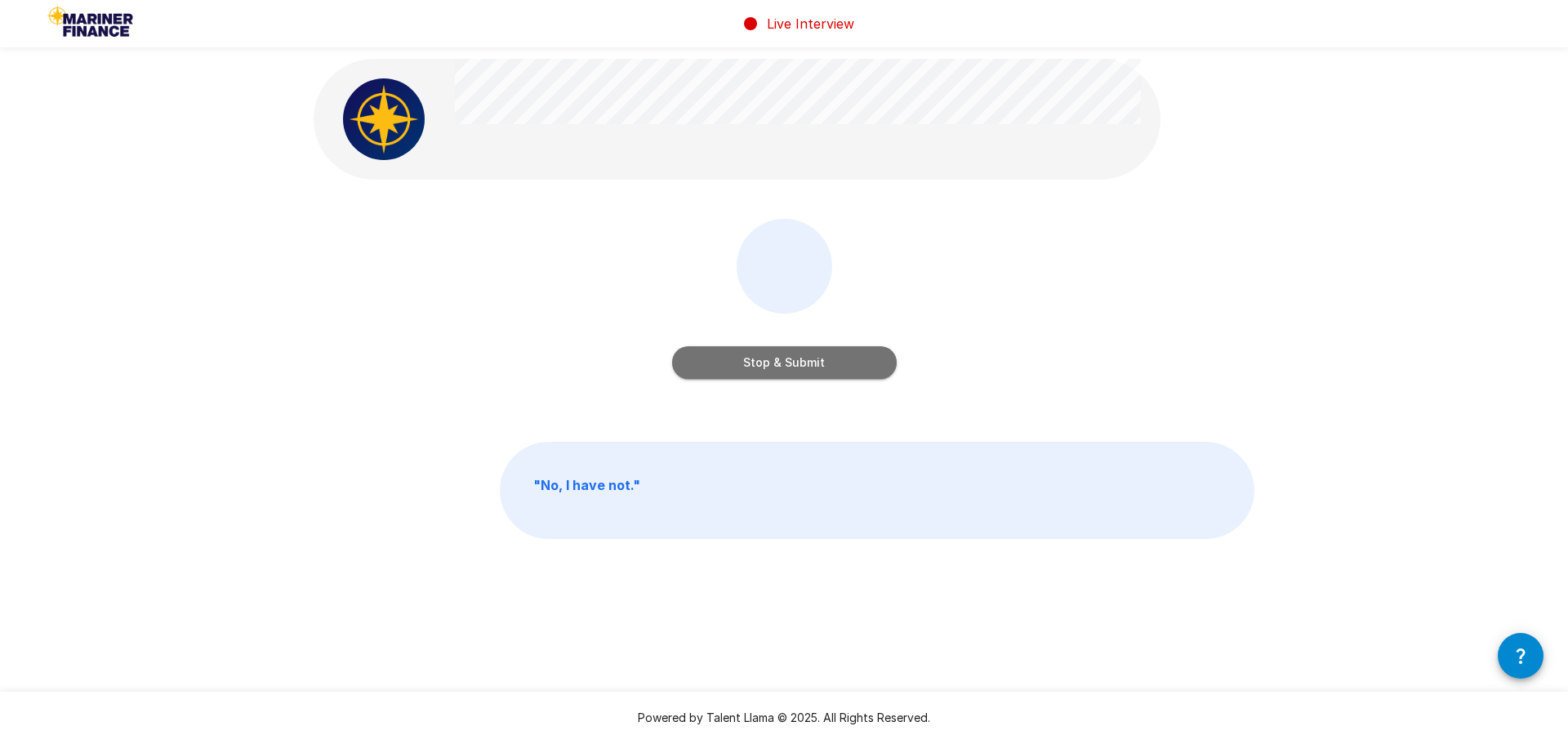click on "Stop & Submit" at bounding box center [784, 363] 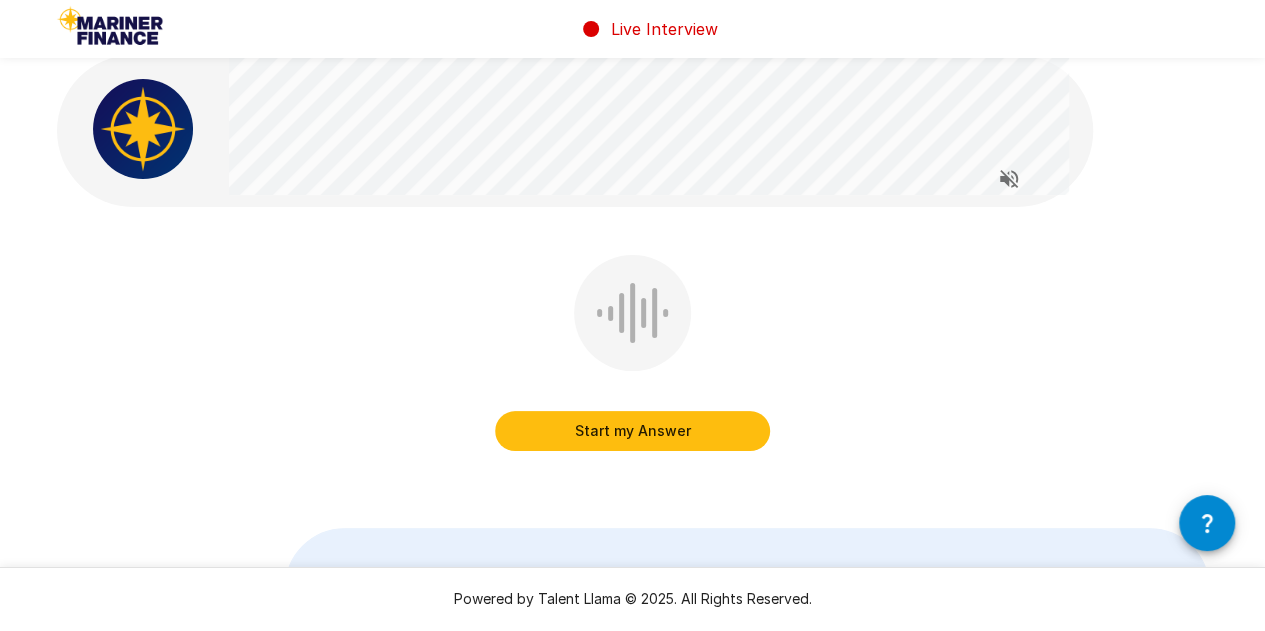 scroll, scrollTop: 0, scrollLeft: 0, axis: both 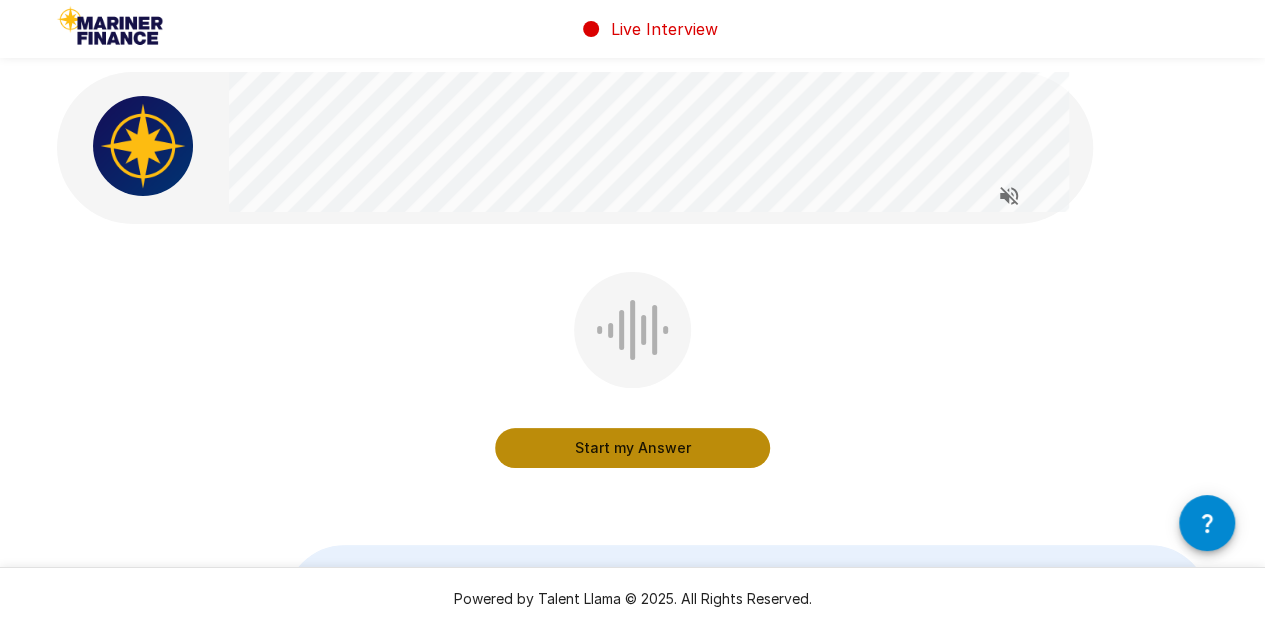 click on "Start my Answer" at bounding box center [632, 448] 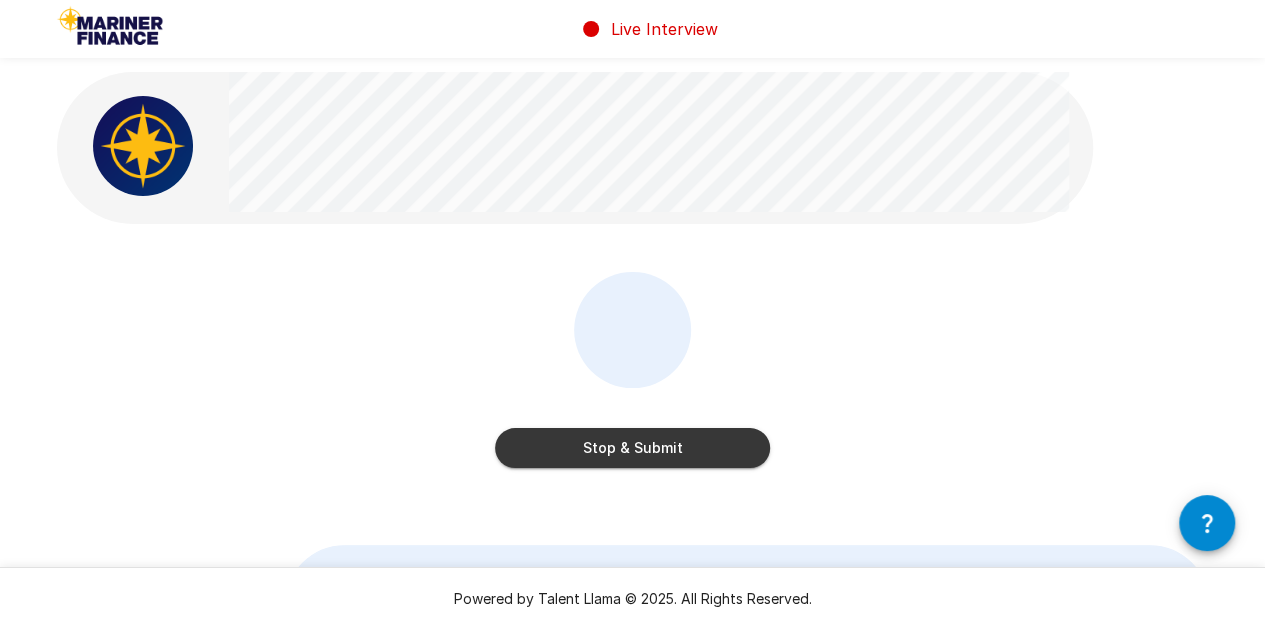 click on "Stop & Submit" at bounding box center [632, 448] 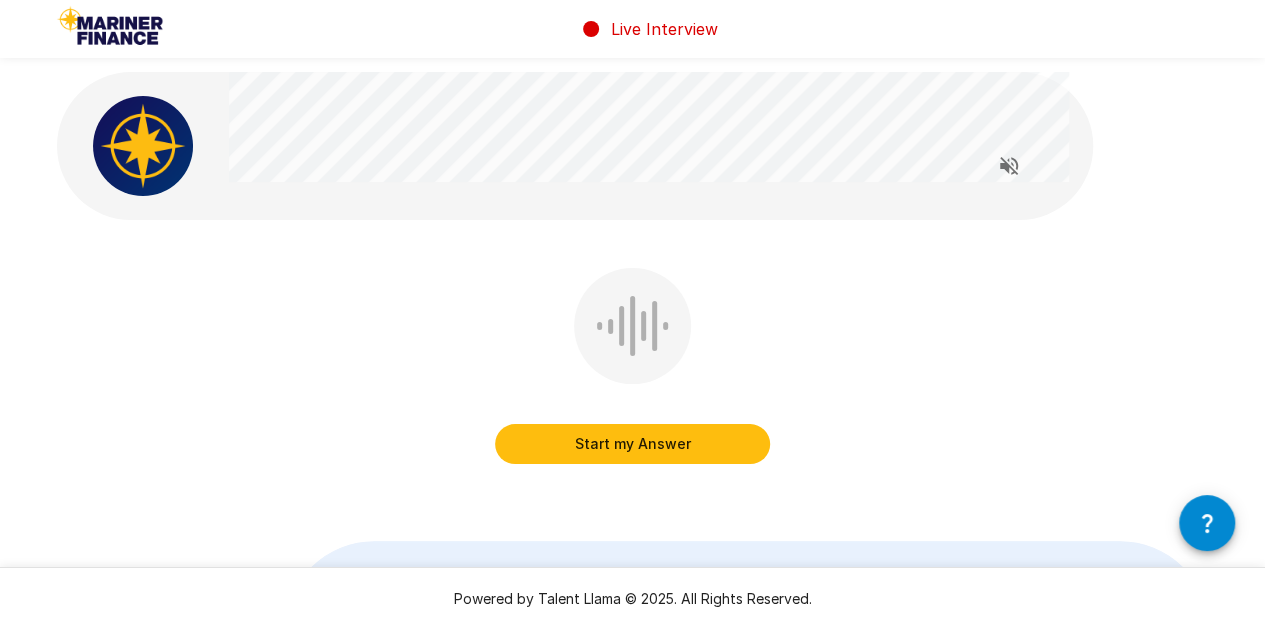 click on "Start my Answer" at bounding box center (632, 444) 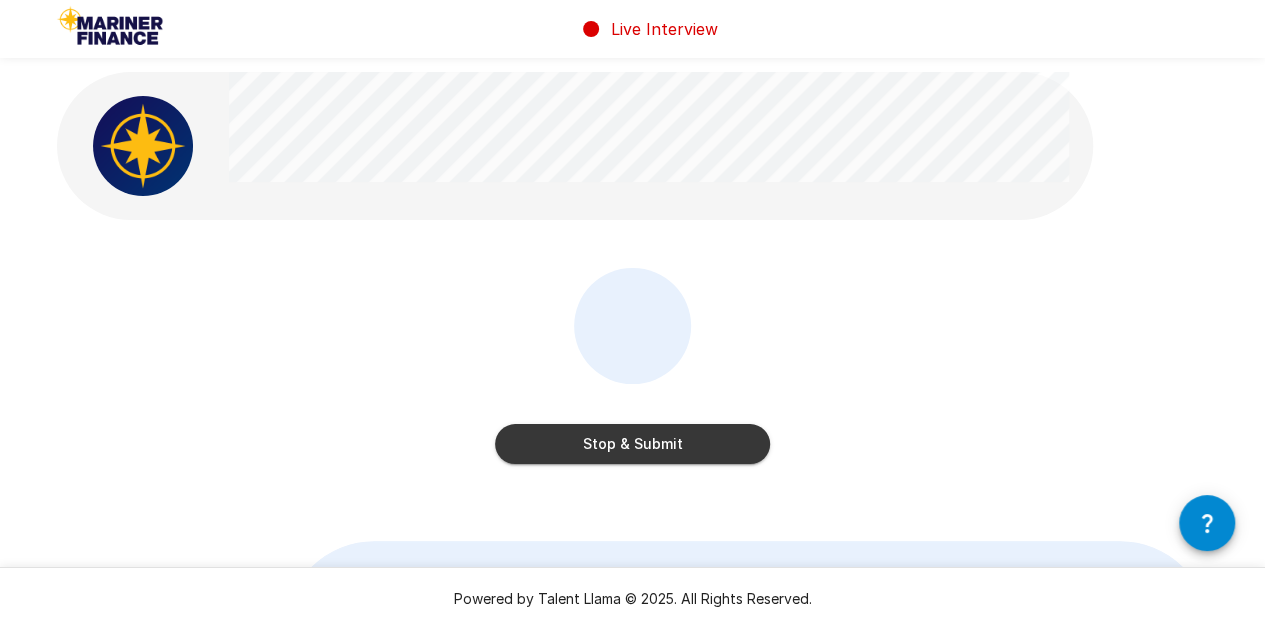 click on "Stop & Submit" at bounding box center (632, 444) 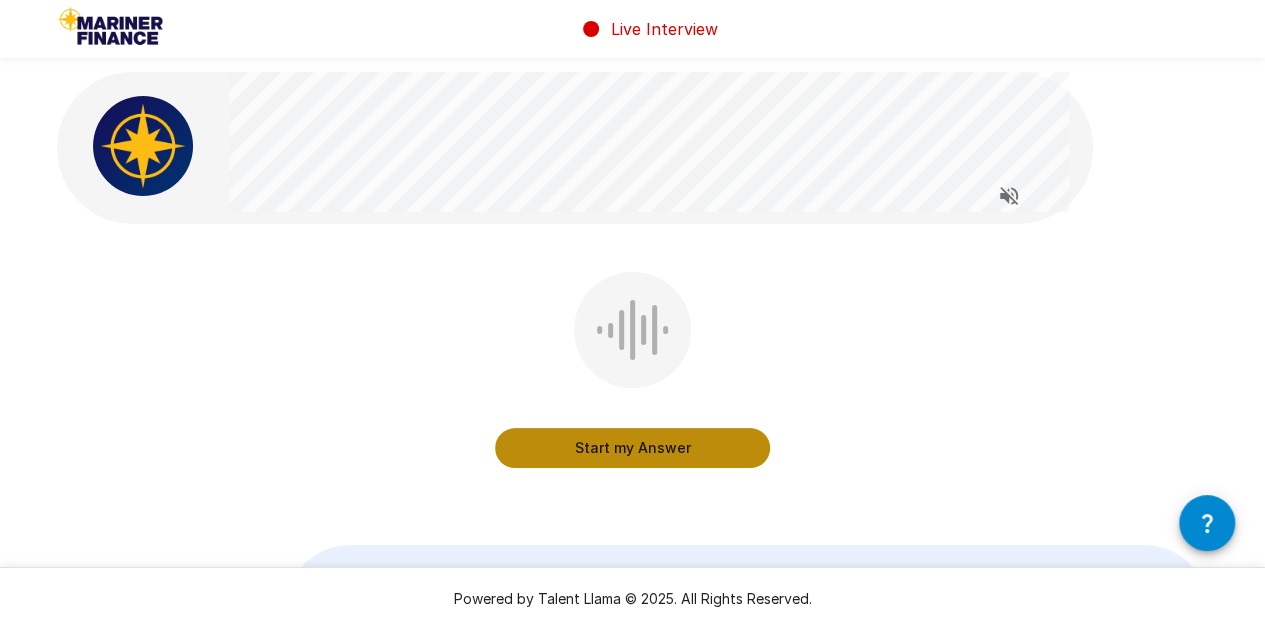 click on "Start my Answer" at bounding box center [632, 448] 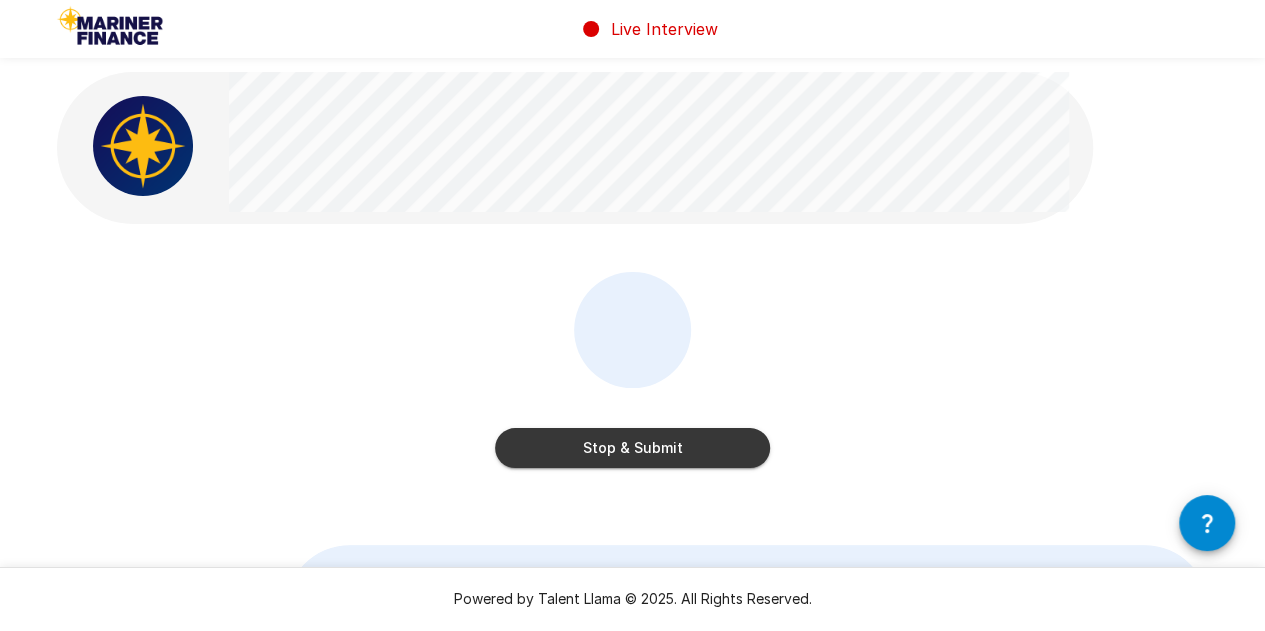 click on "Stop & Submit" at bounding box center (632, 448) 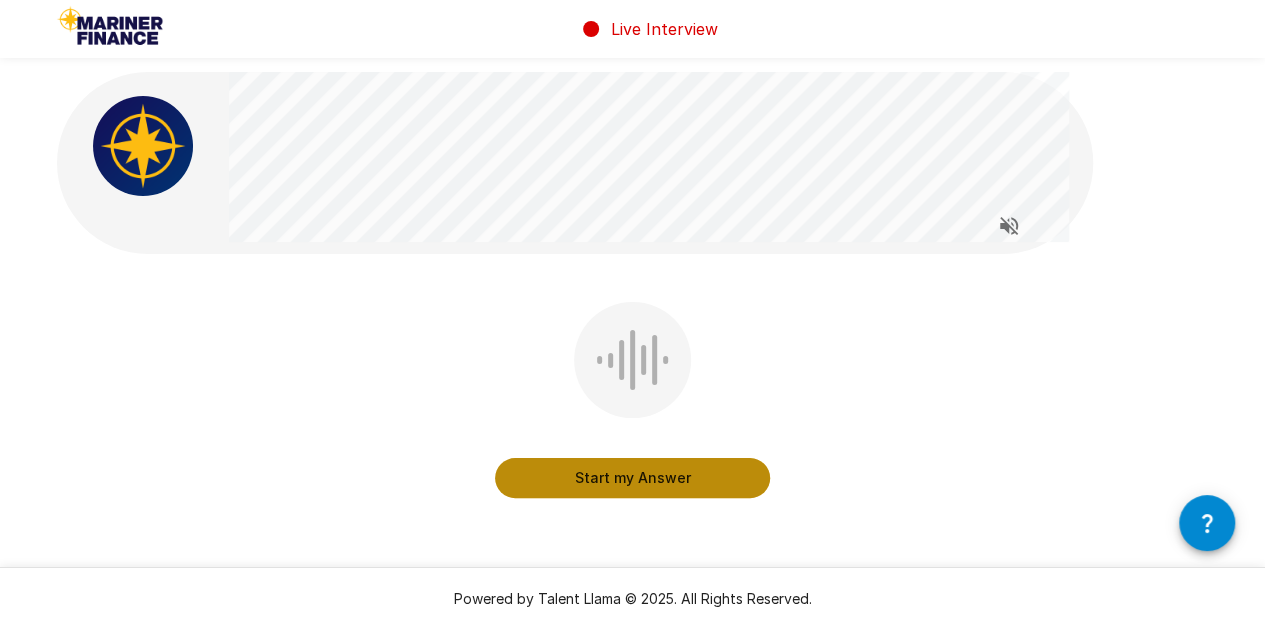 click on "Start my Answer" at bounding box center (632, 478) 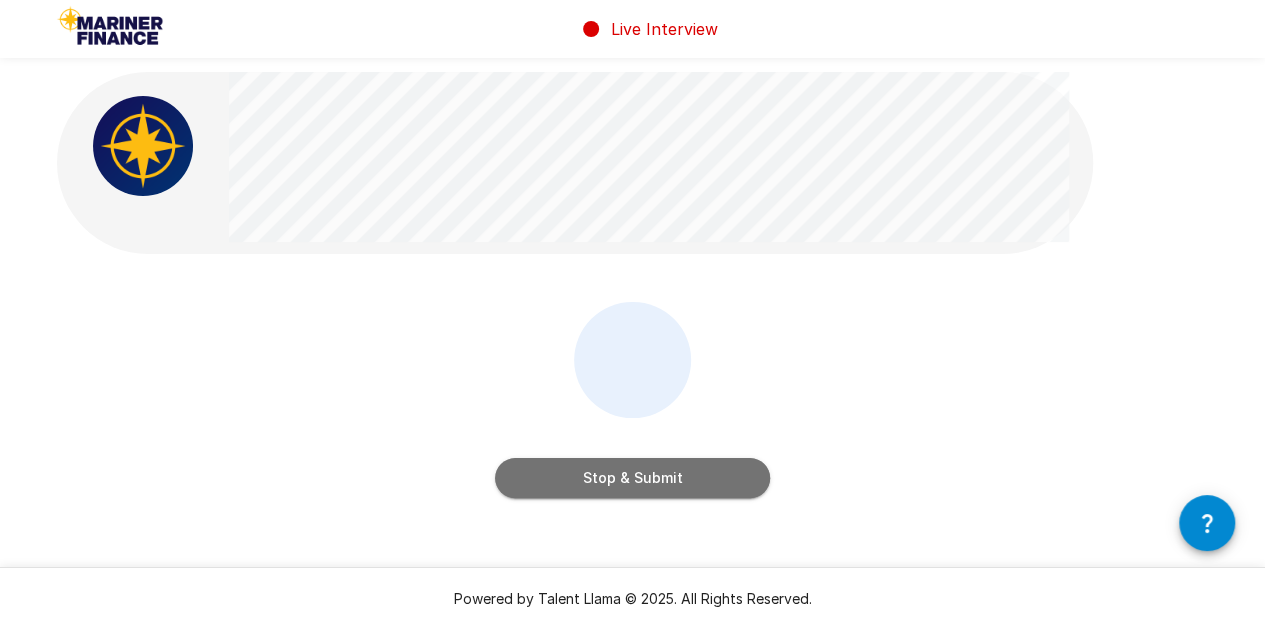 click on "Stop & Submit" at bounding box center [632, 478] 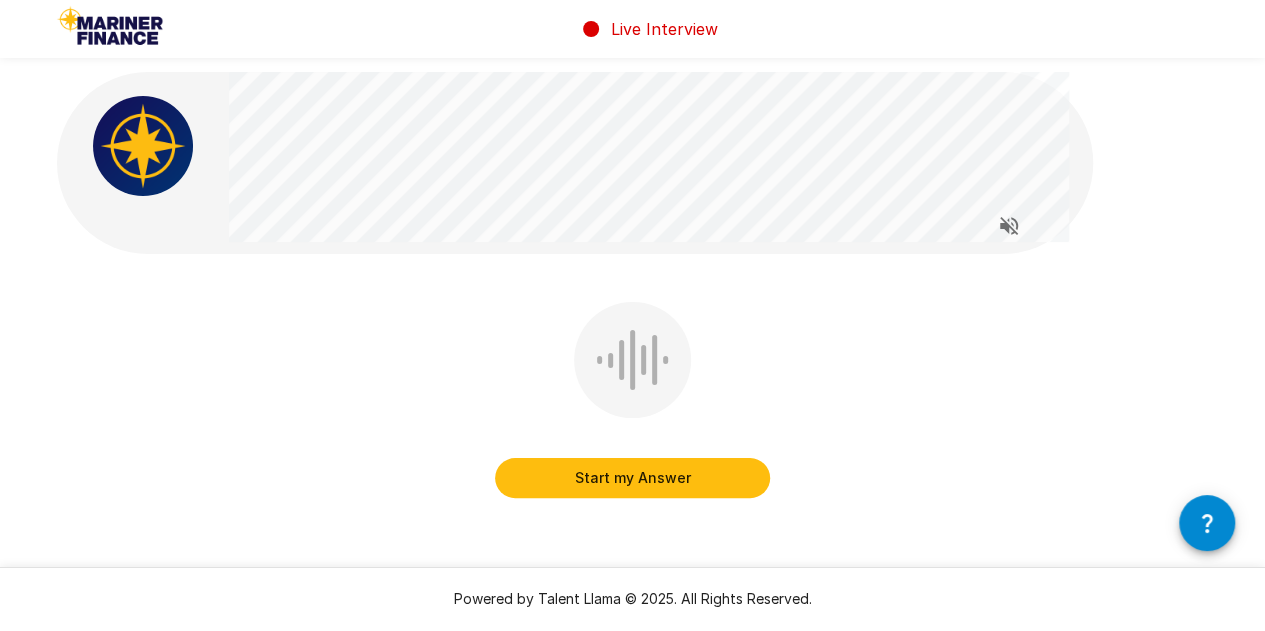 click on "Start my Answer" at bounding box center [632, 478] 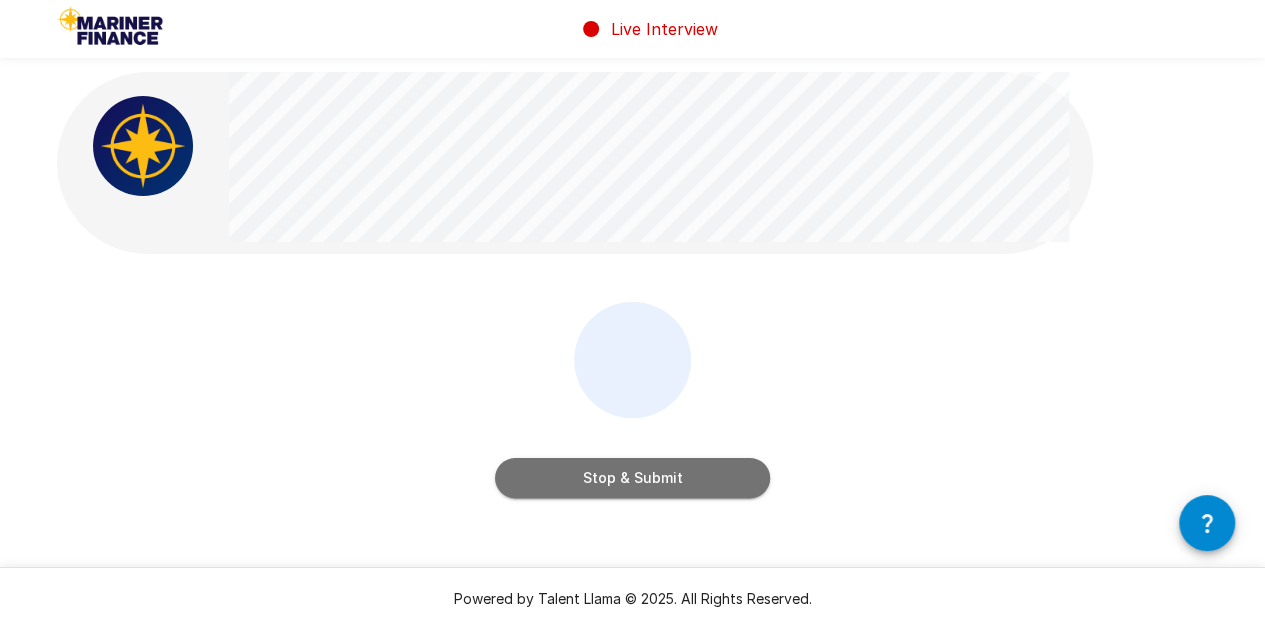 click on "Stop & Submit" at bounding box center [632, 478] 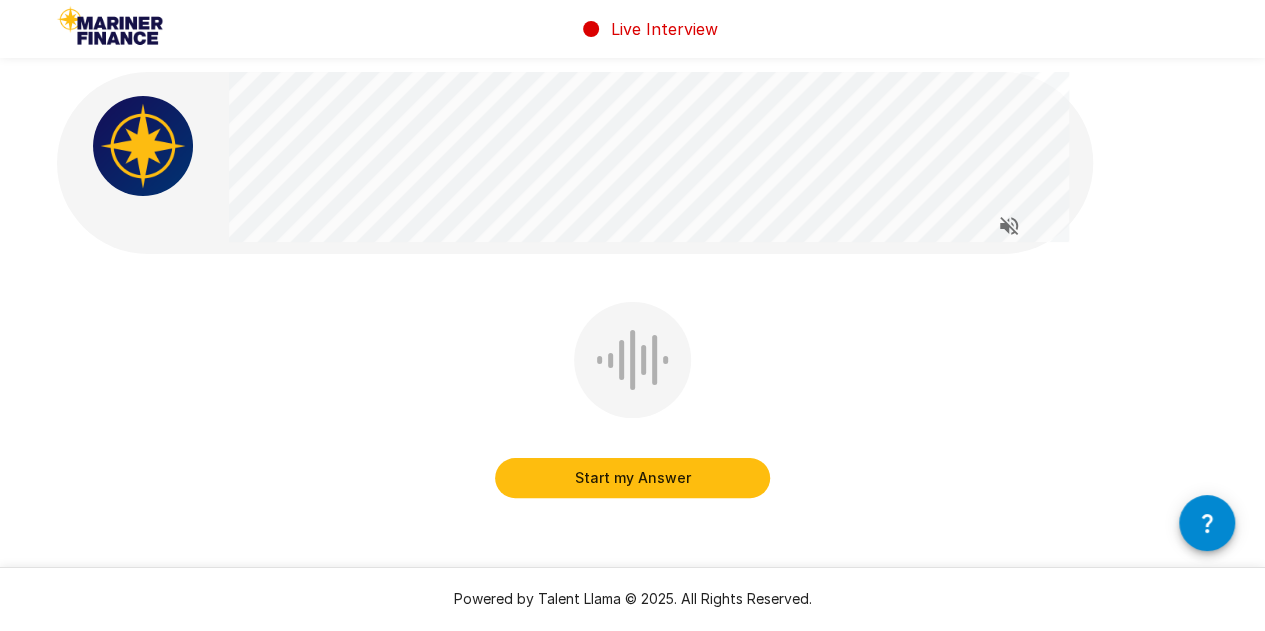 click on "Start my Answer" at bounding box center [632, 478] 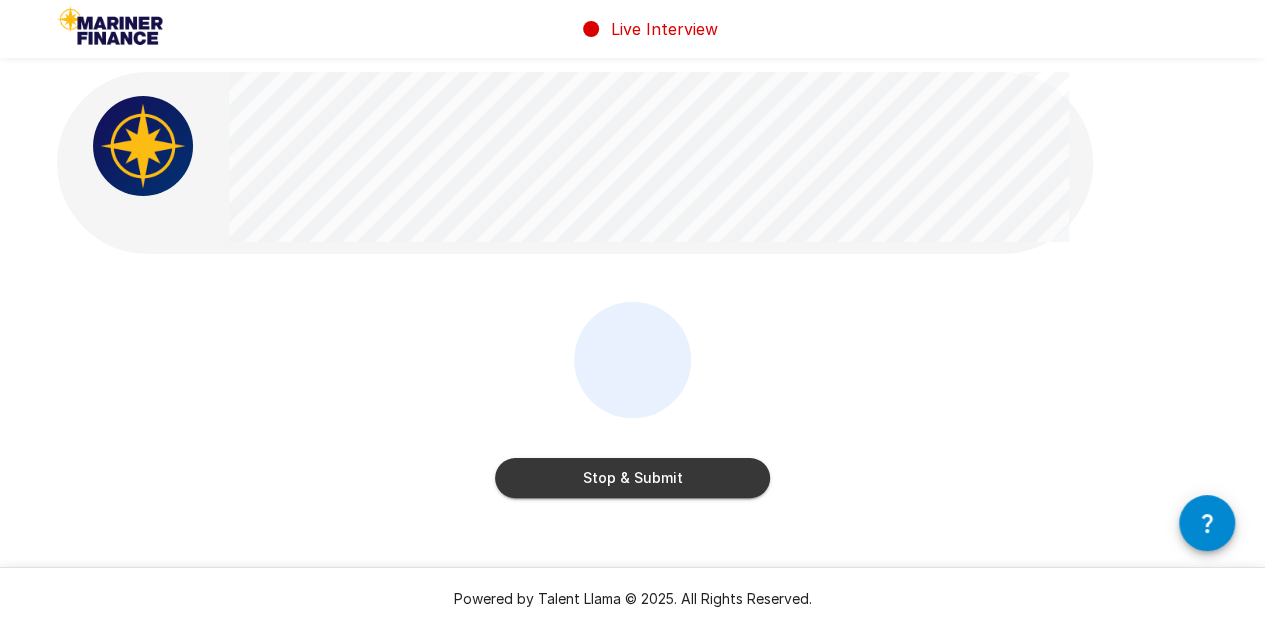 click on "Stop & Submit" at bounding box center [632, 478] 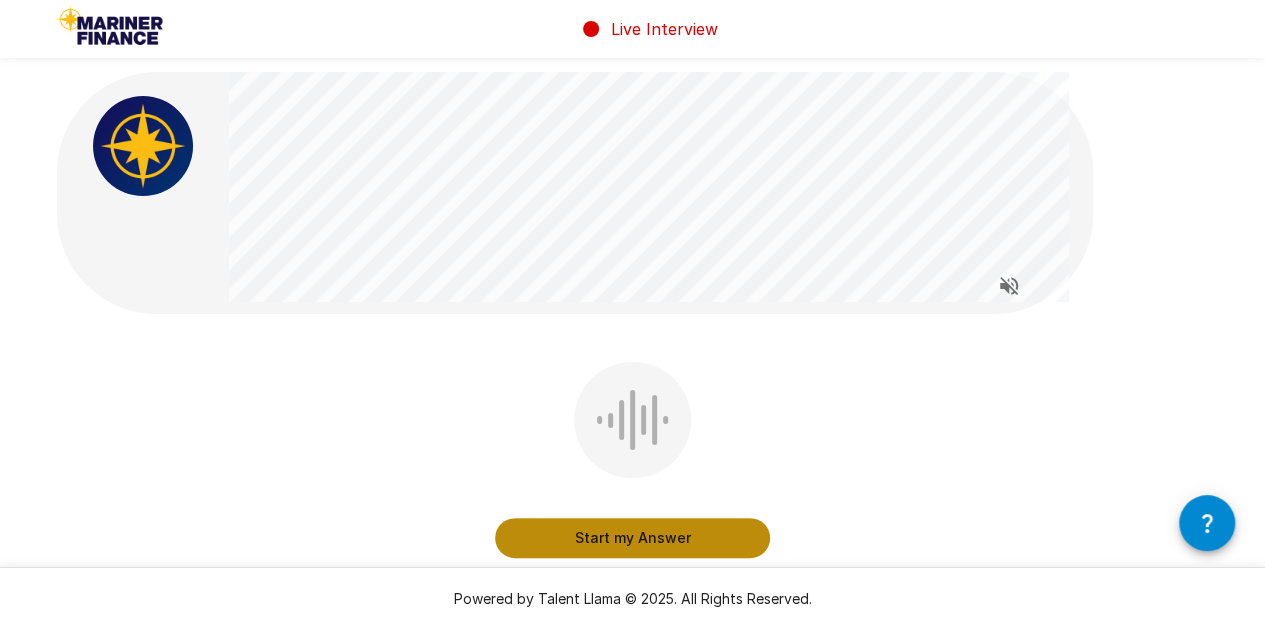 click on "Start my Answer" at bounding box center (632, 538) 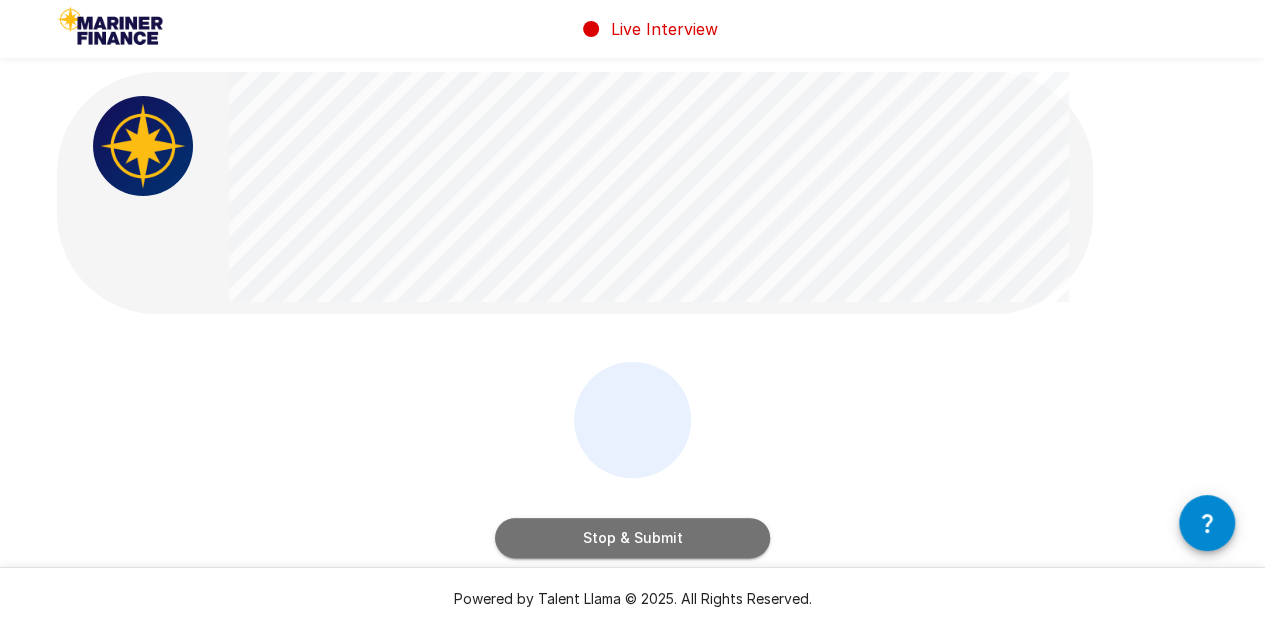 click on "Stop & Submit" at bounding box center (632, 538) 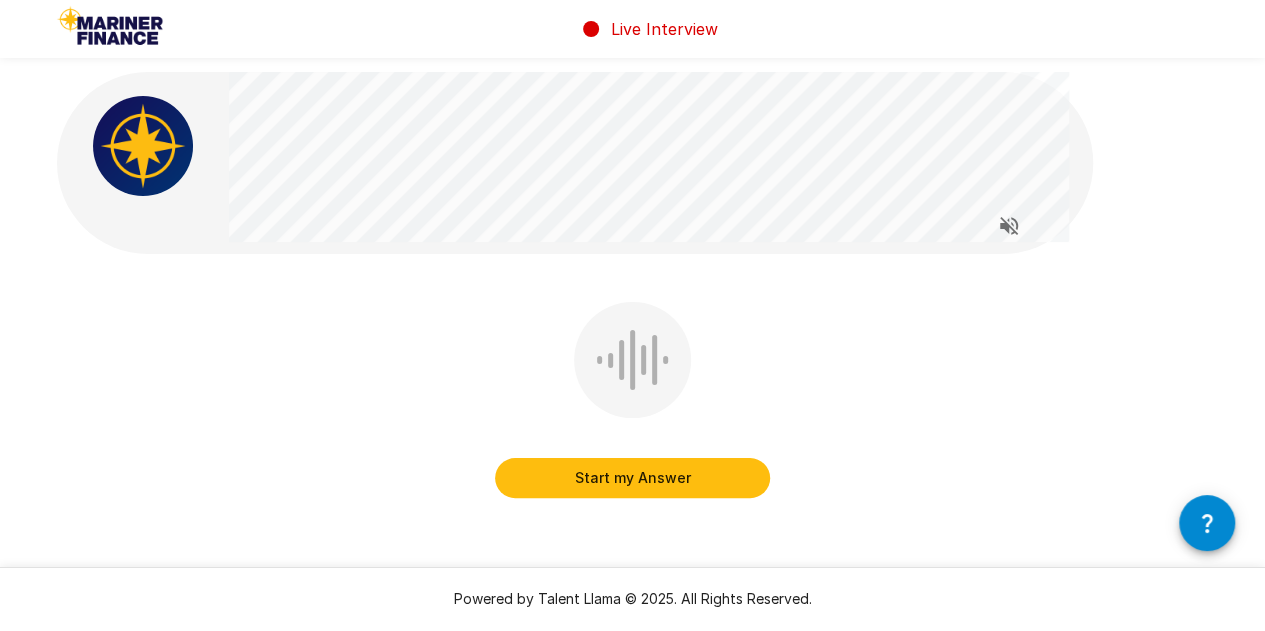 click on "Start my Answer" at bounding box center (632, 478) 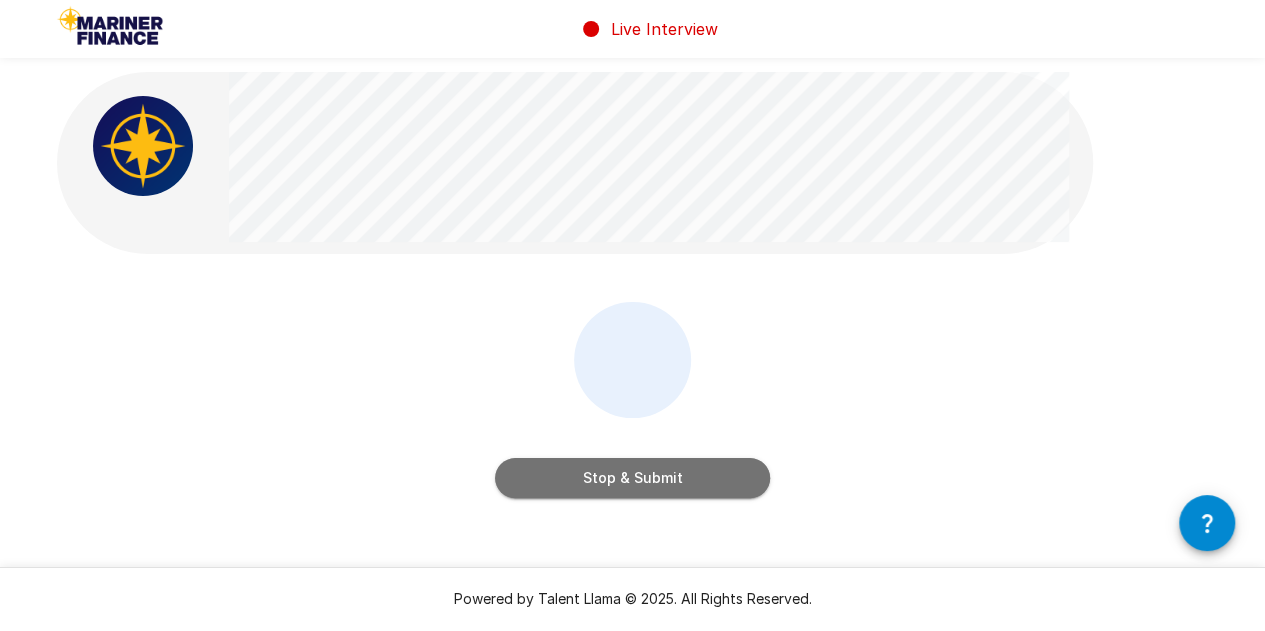 click on "Stop & Submit" at bounding box center (632, 478) 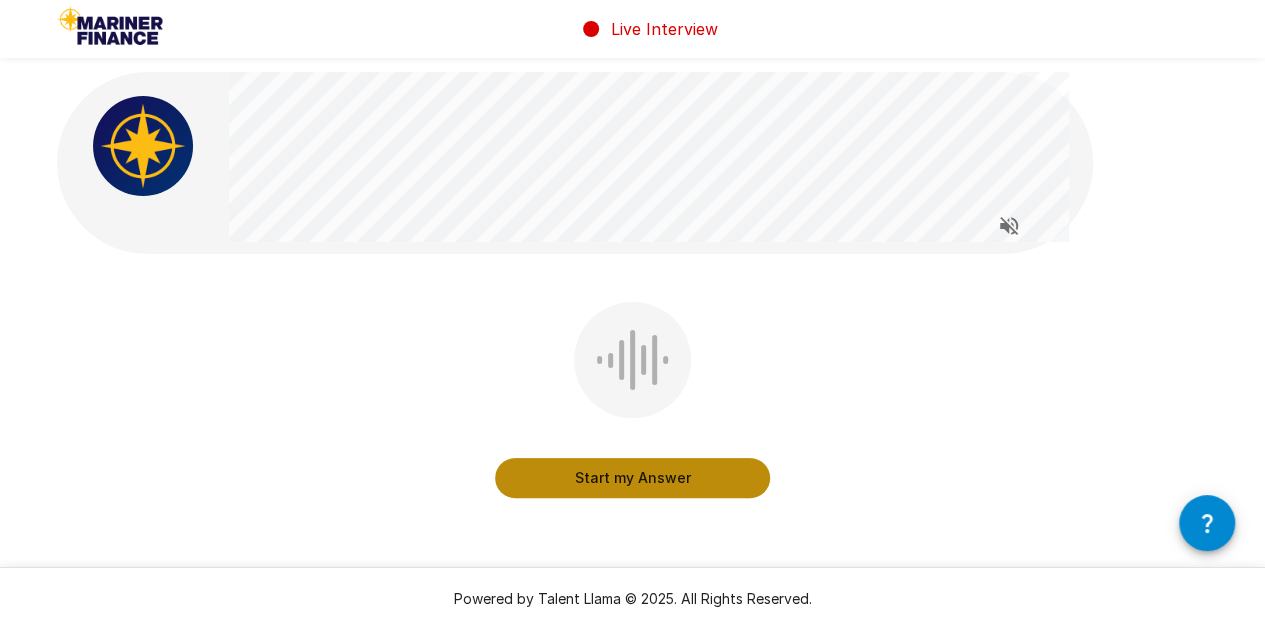 click on "Start my Answer" at bounding box center (632, 478) 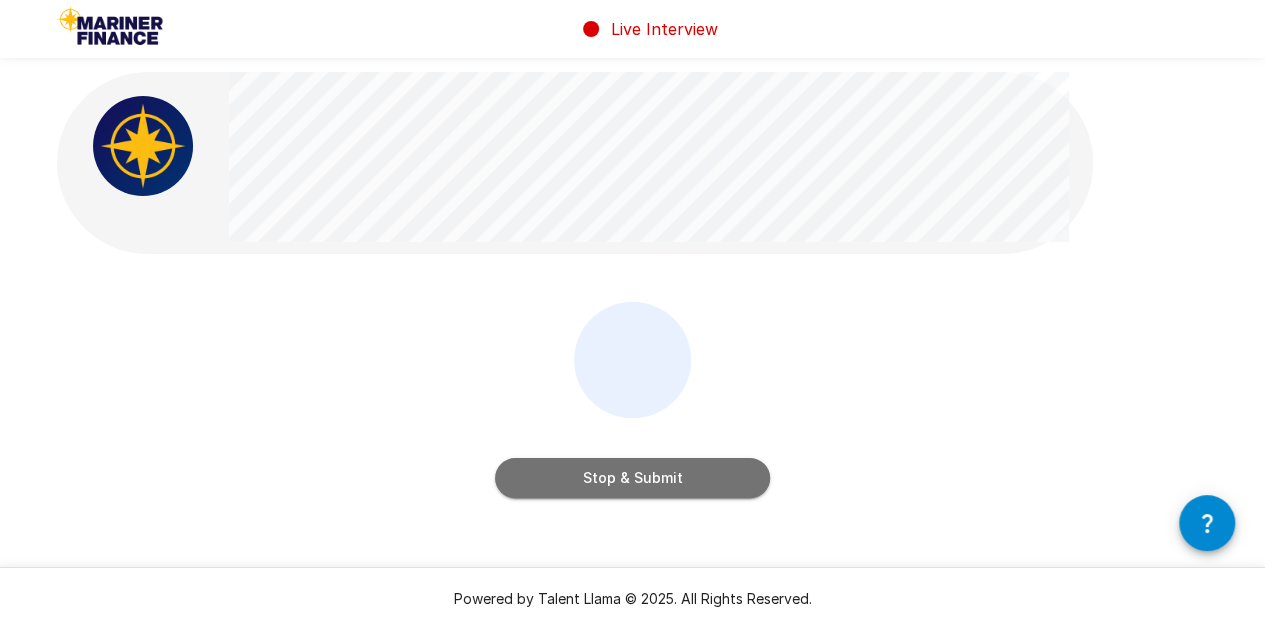 click on "Stop & Submit" at bounding box center (632, 478) 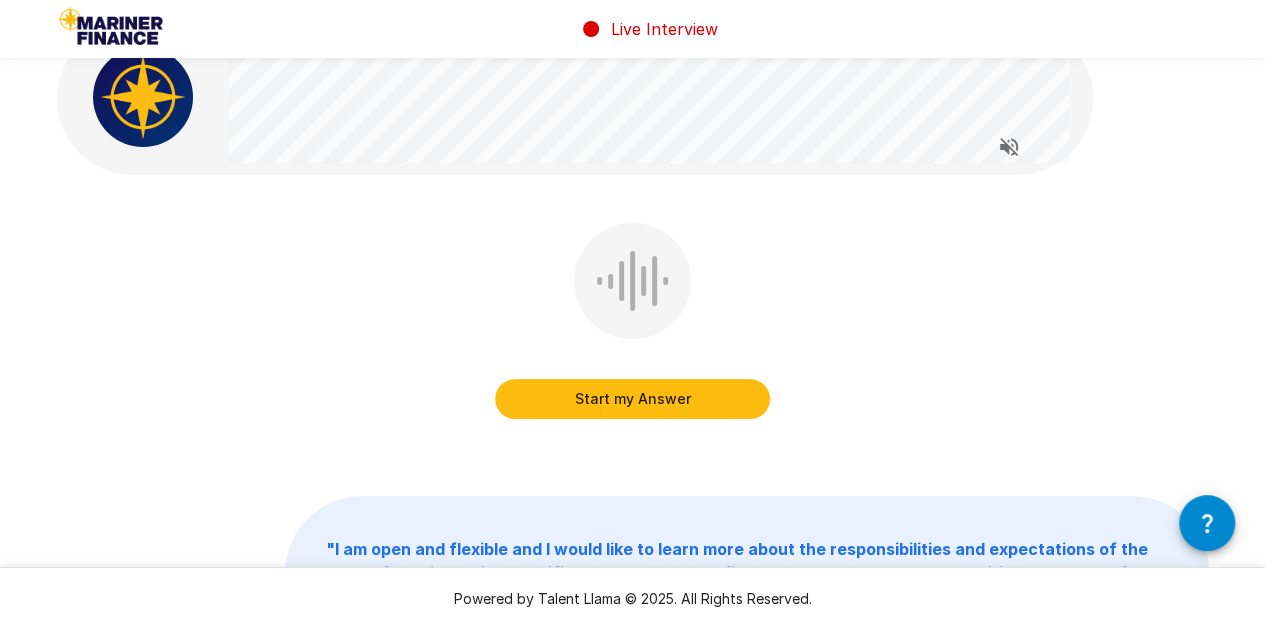 scroll, scrollTop: 0, scrollLeft: 0, axis: both 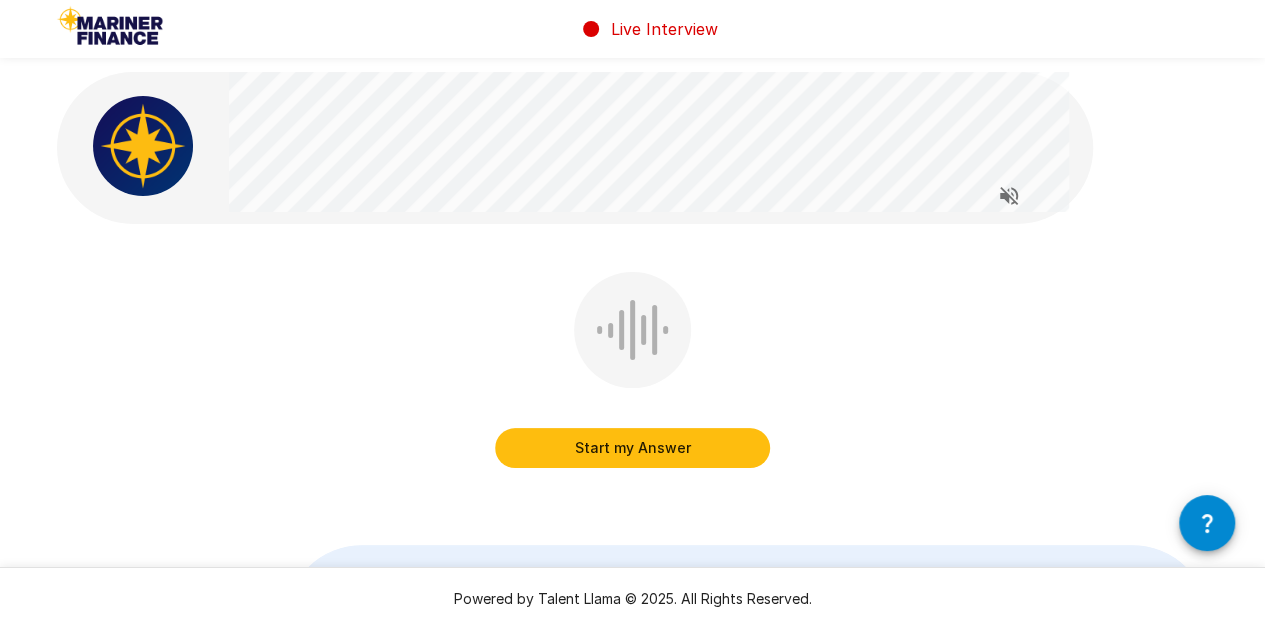 click on "Start my Answer" at bounding box center (632, 448) 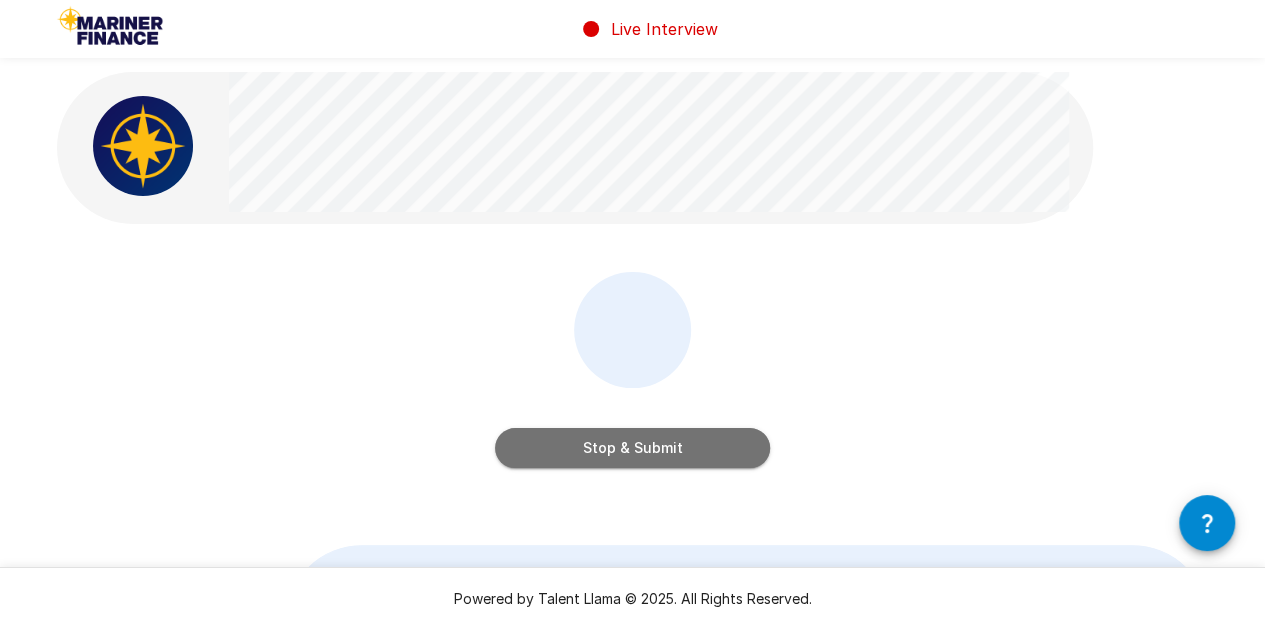 click on "Stop & Submit" at bounding box center (632, 448) 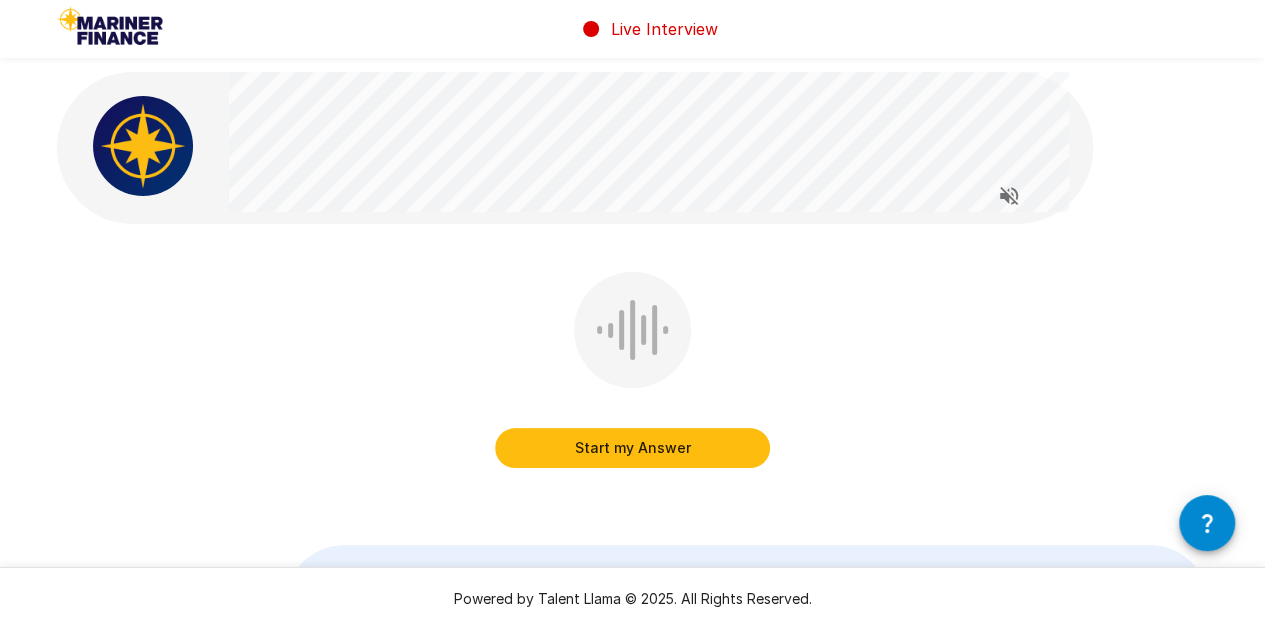 click on "Start my Answer" at bounding box center (632, 448) 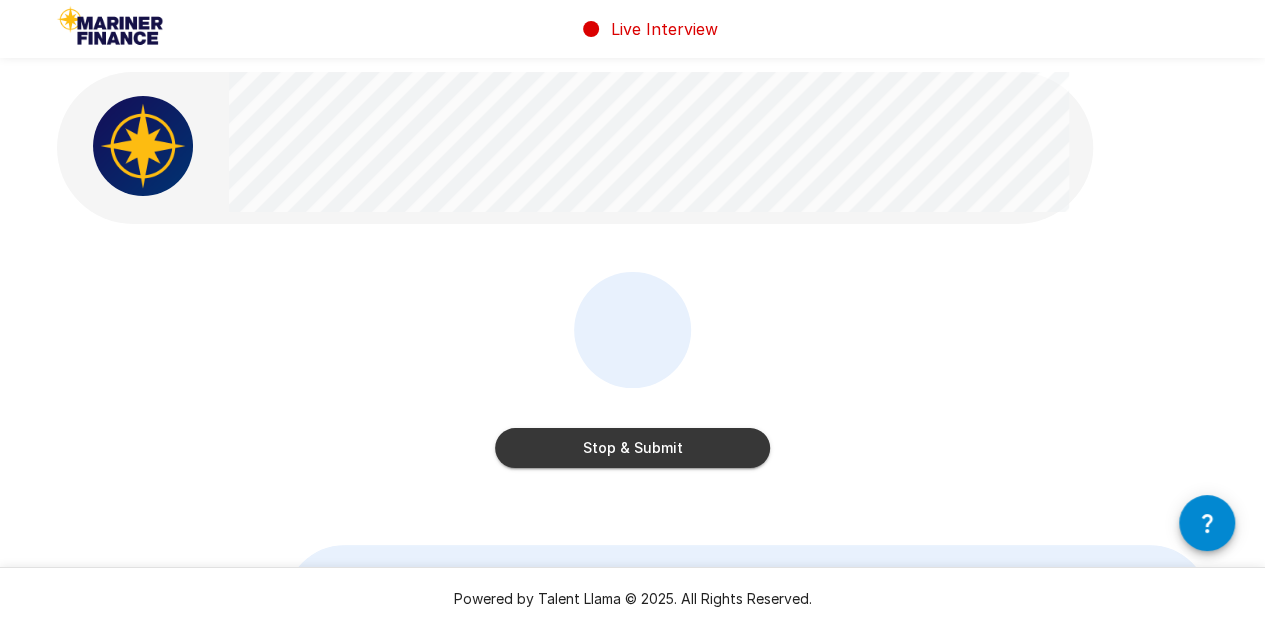 click on "Stop & Submit" at bounding box center (632, 448) 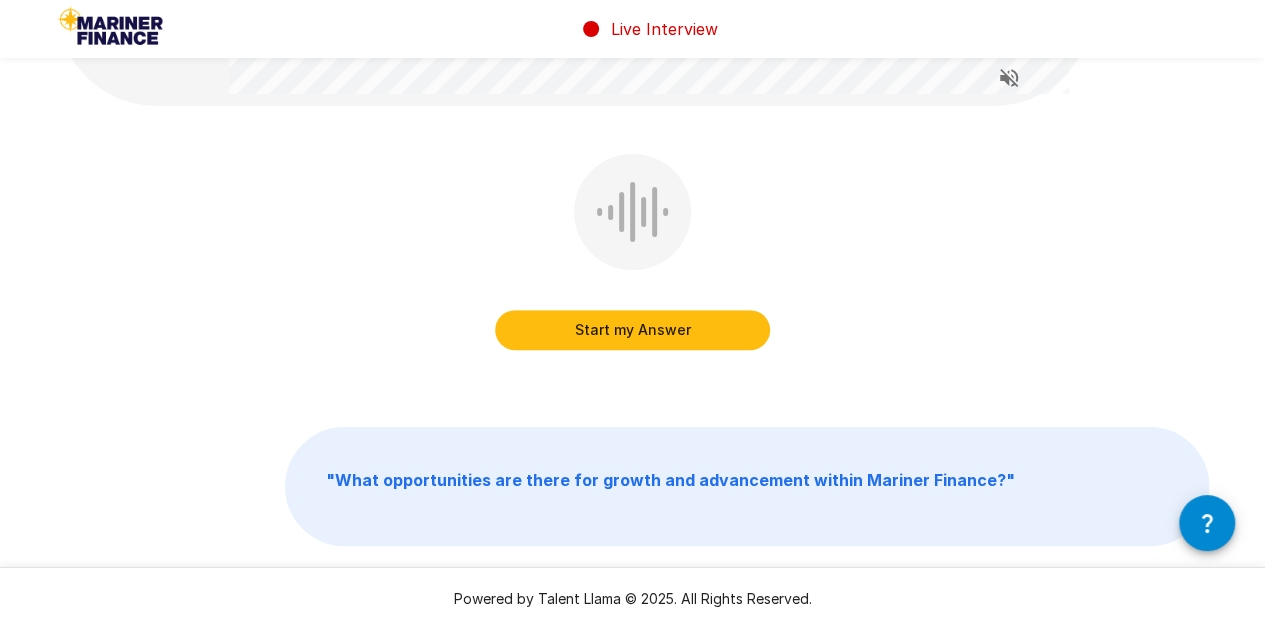 scroll, scrollTop: 300, scrollLeft: 0, axis: vertical 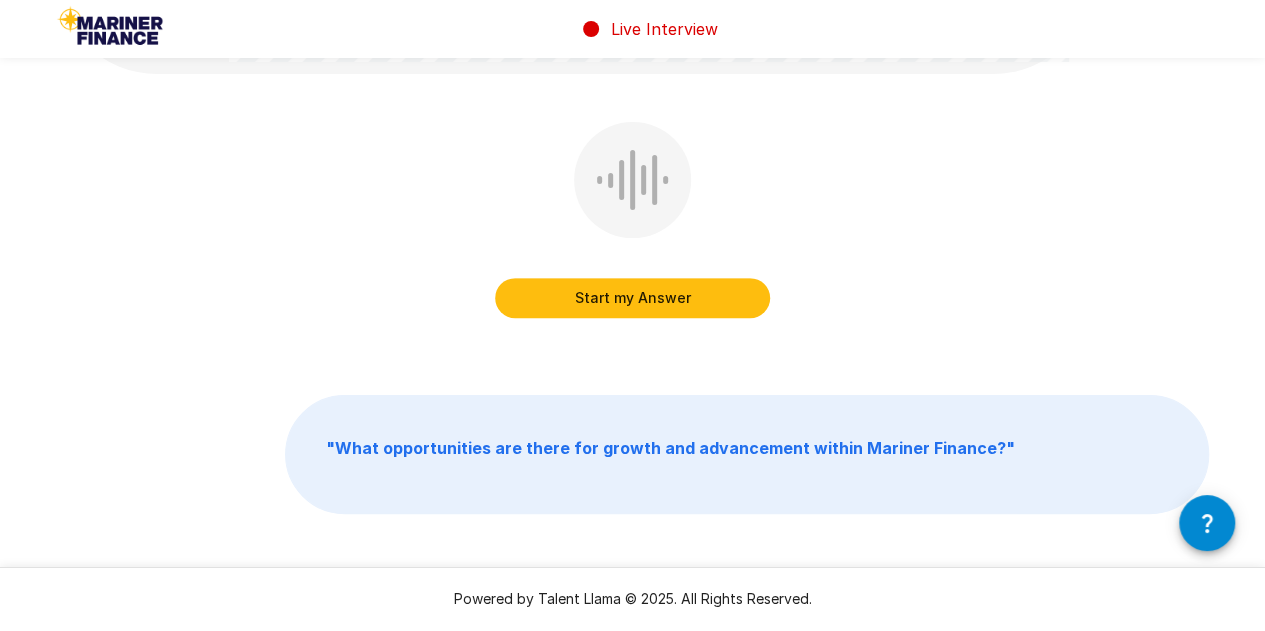 click on "Start my Answer" at bounding box center (632, 298) 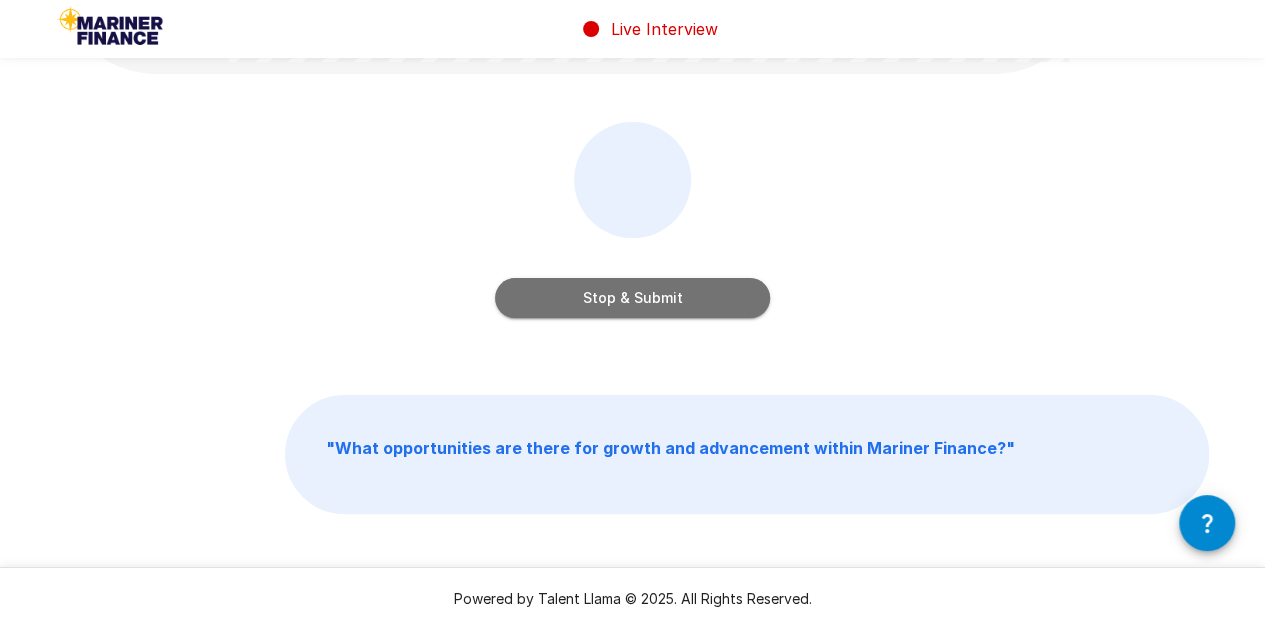 click on "Stop & Submit" at bounding box center (632, 298) 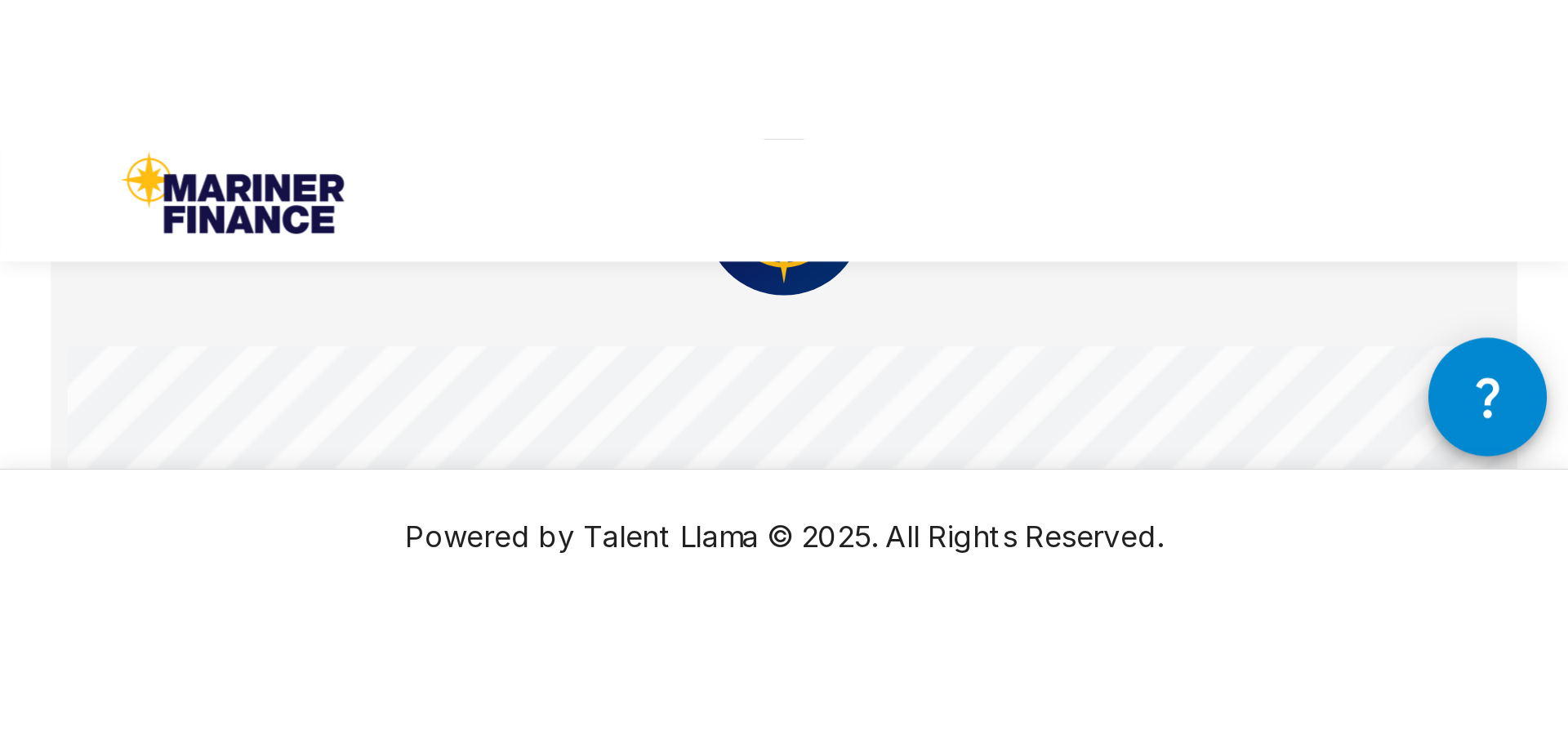 scroll, scrollTop: 0, scrollLeft: 0, axis: both 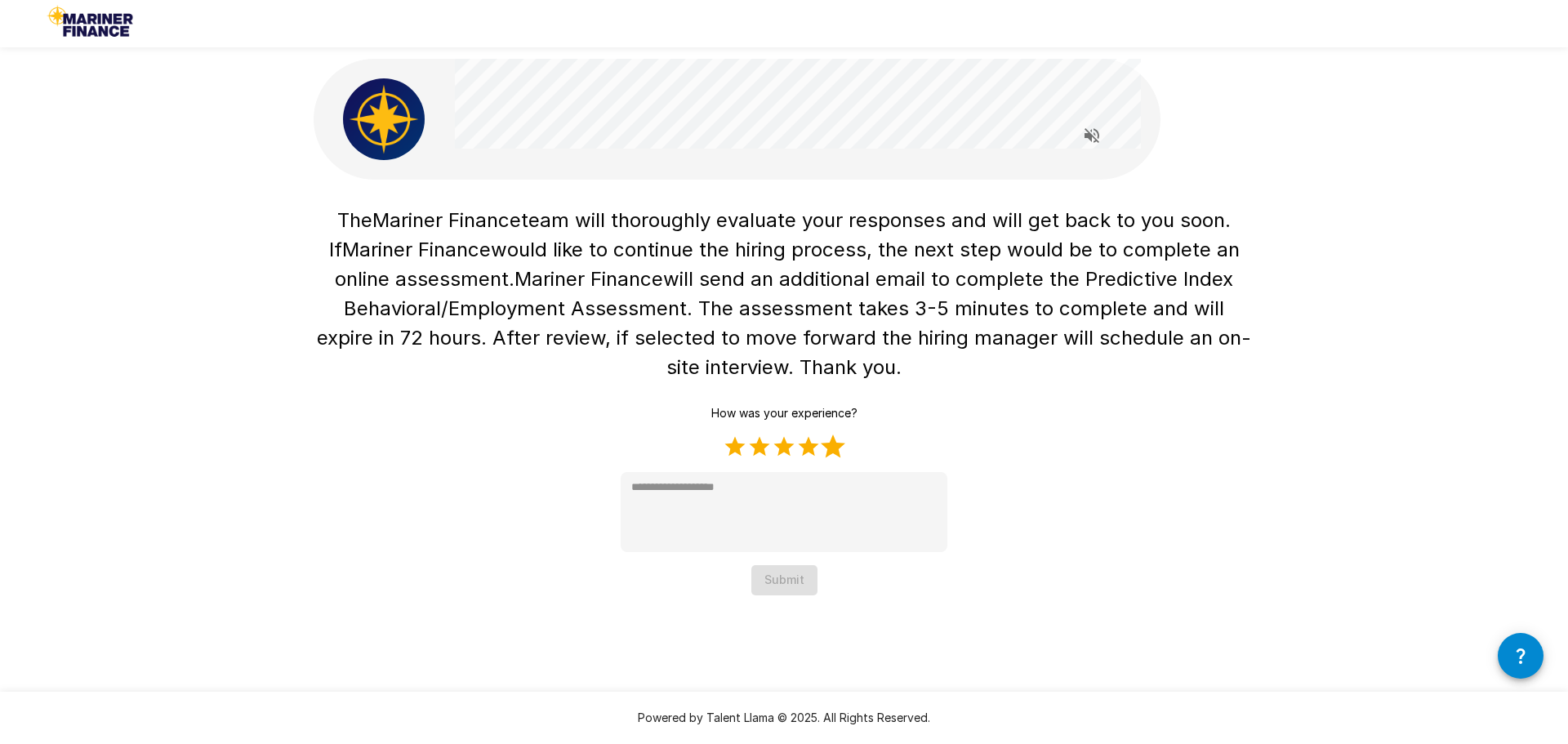click on "5 Stars" at bounding box center [833, 447] 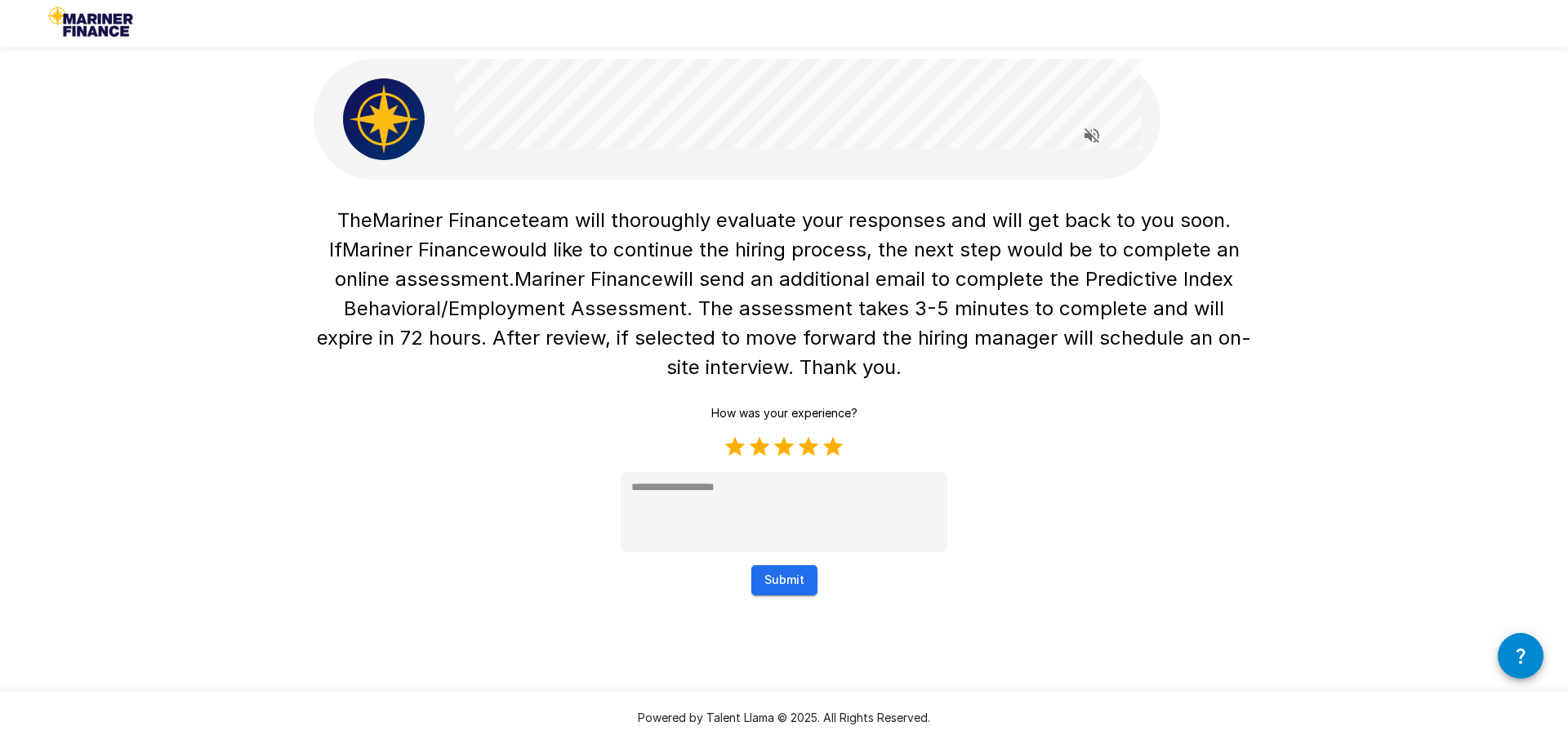 type on "*" 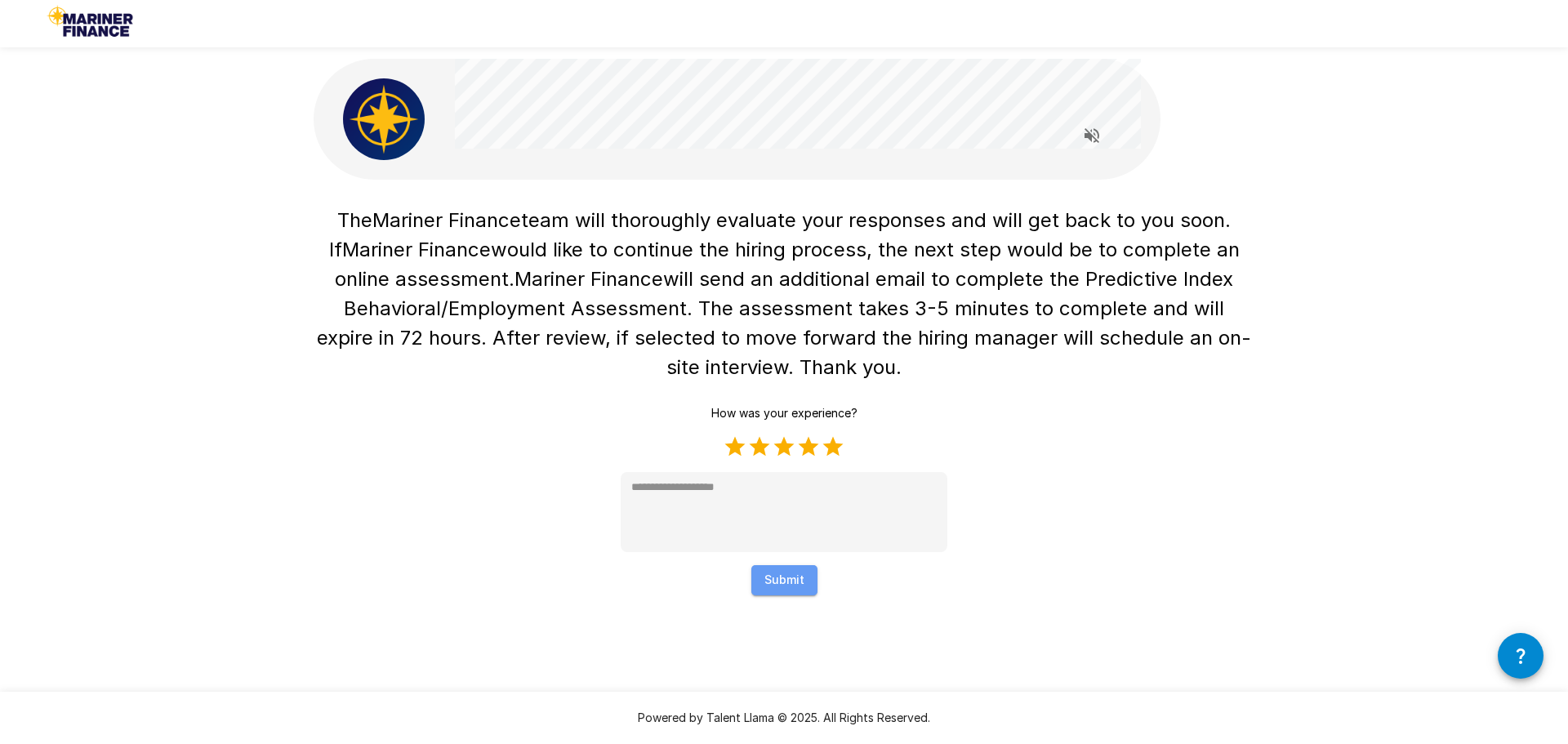 click on "Submit" at bounding box center (784, 580) 